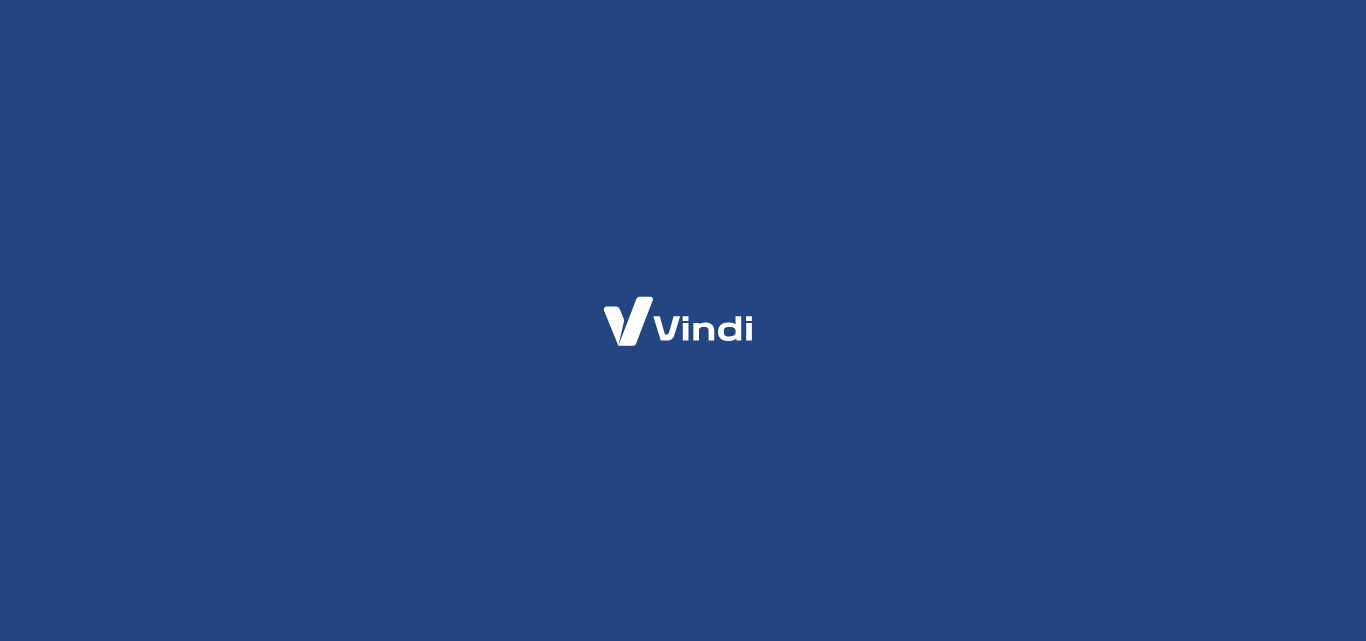 scroll, scrollTop: 0, scrollLeft: 0, axis: both 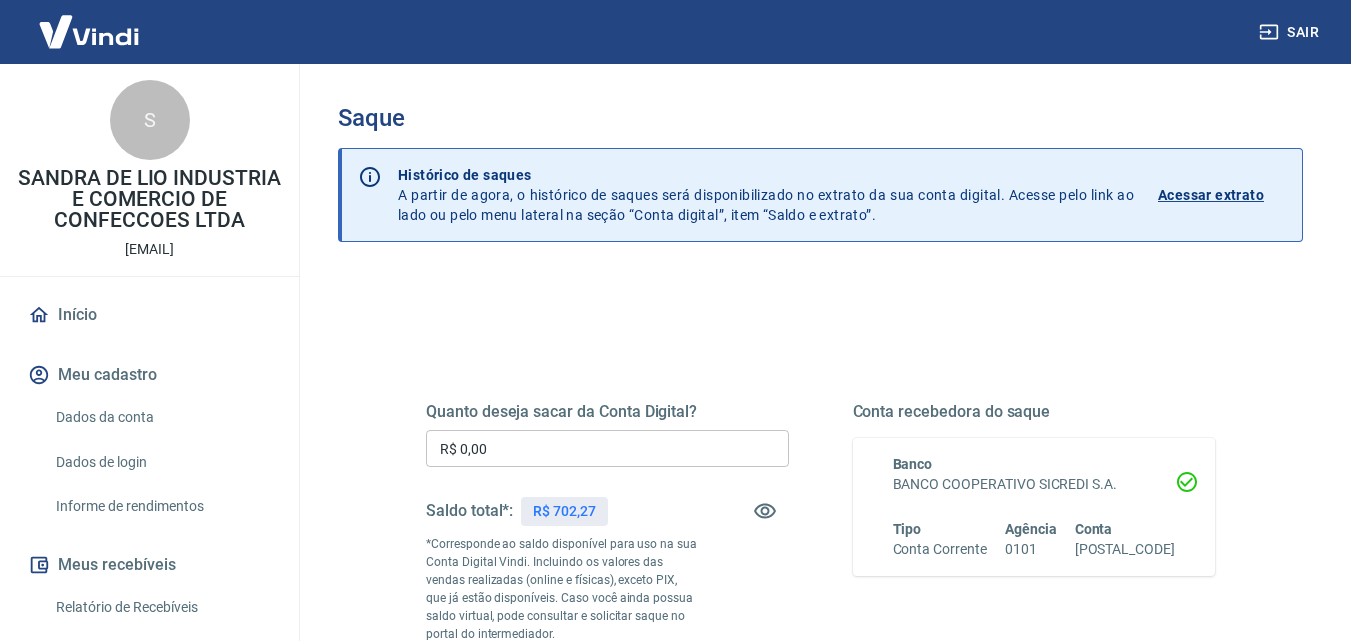 click on "R$ 0,00" at bounding box center (607, 448) 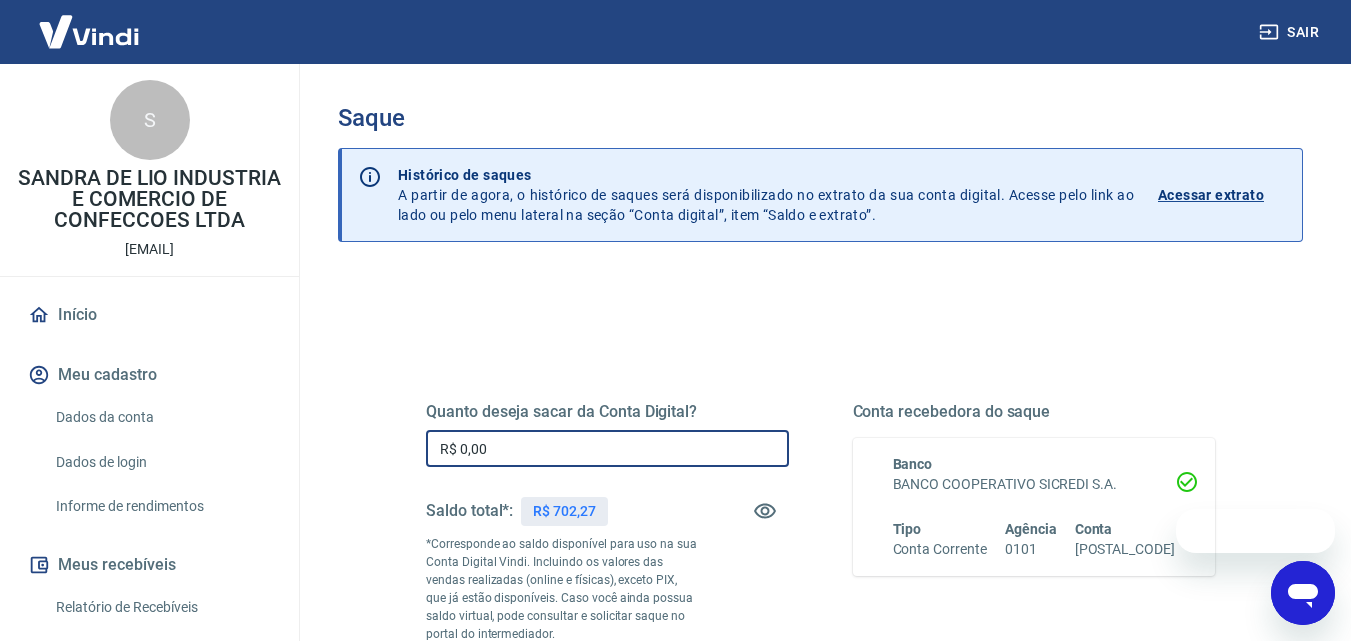 scroll, scrollTop: 0, scrollLeft: 0, axis: both 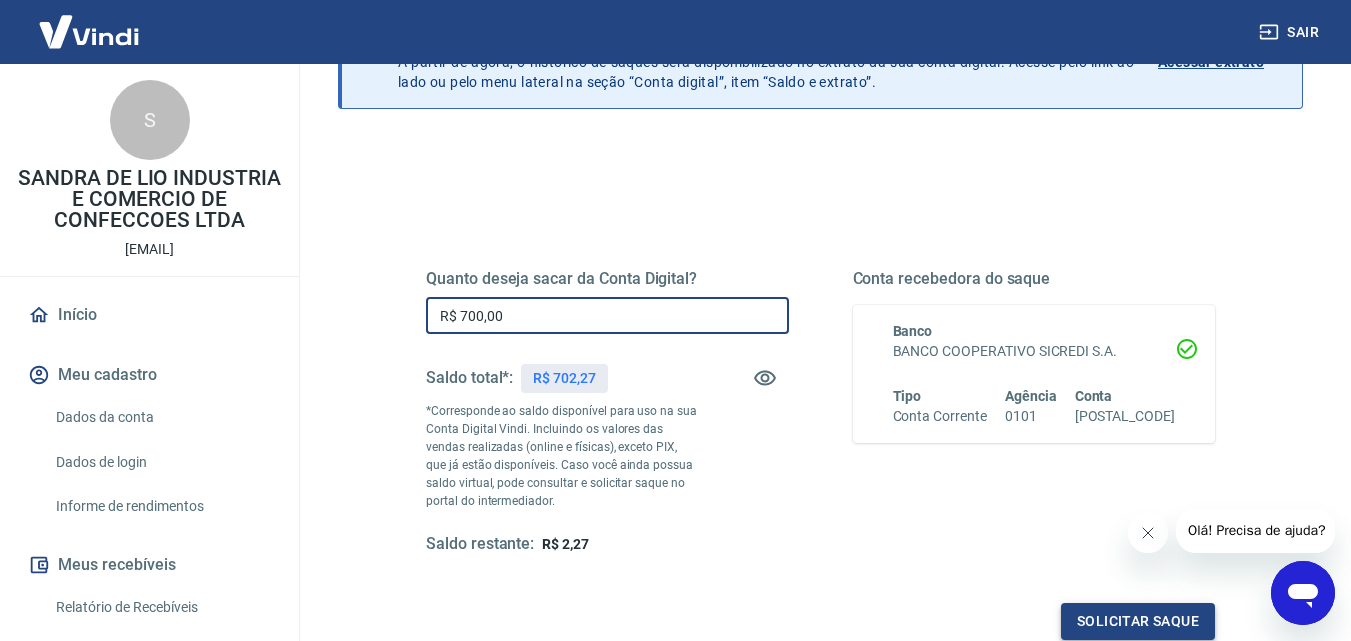 type on "R$ 700,00" 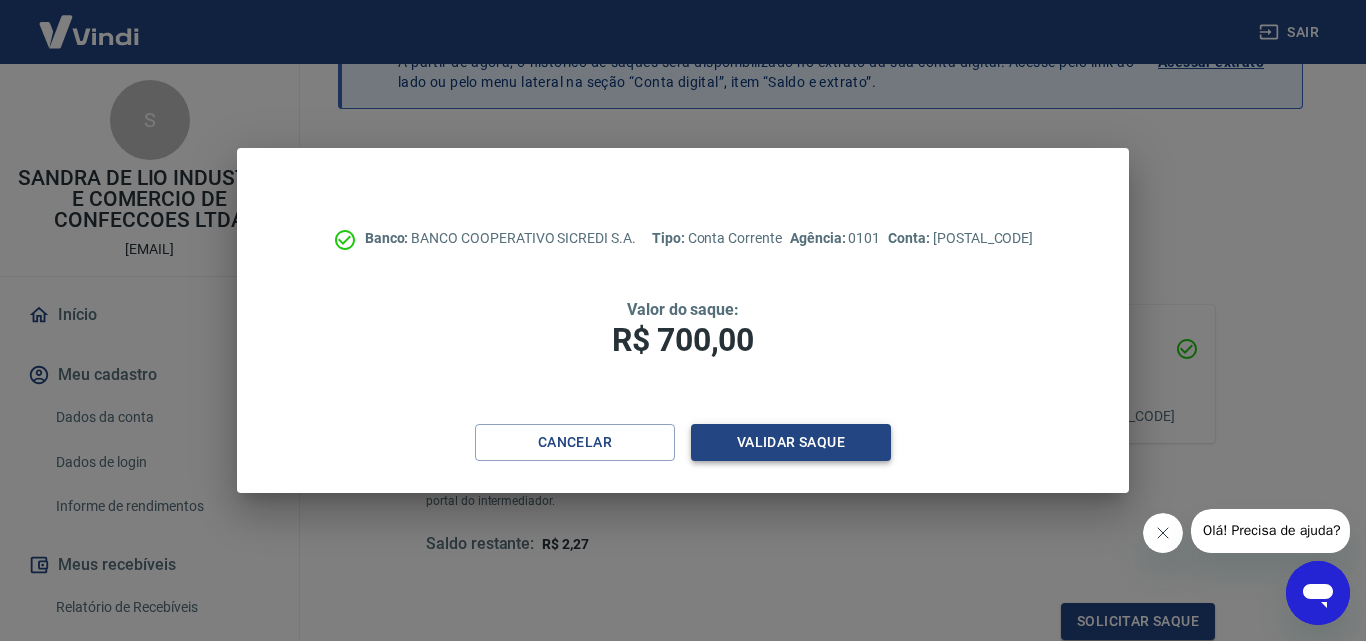 click on "Validar saque" at bounding box center [791, 442] 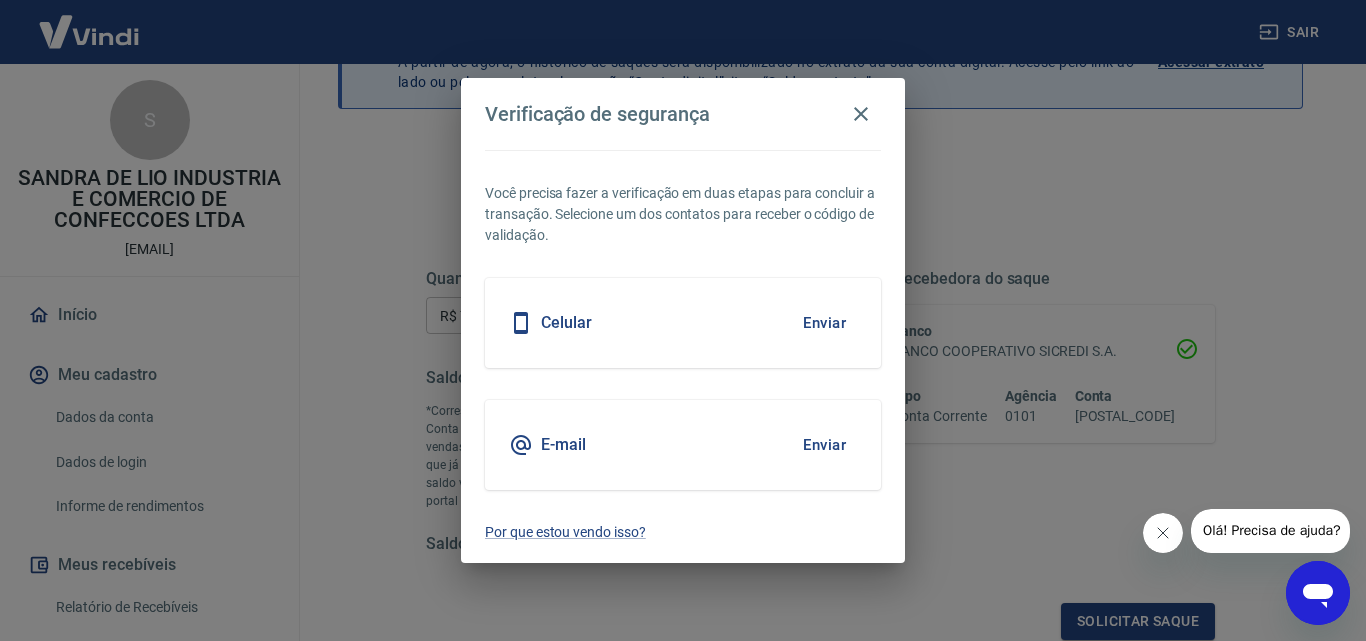 click on "Enviar" at bounding box center [824, 323] 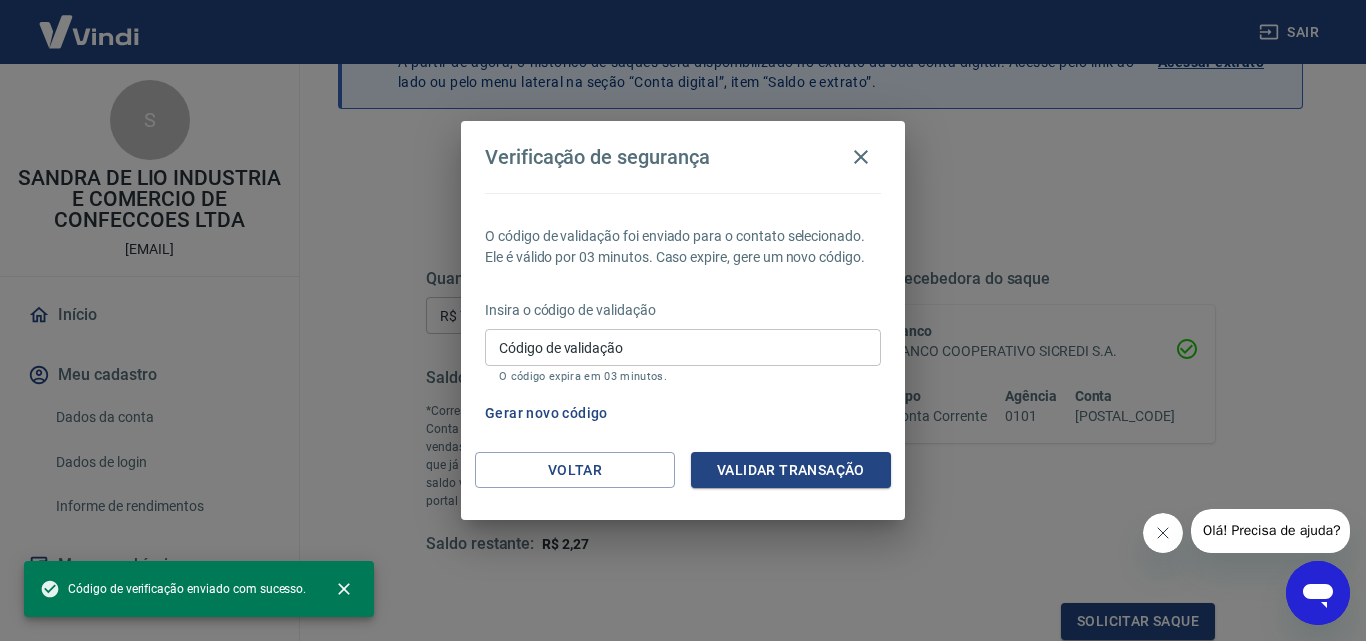click on "Código de validação" at bounding box center [683, 347] 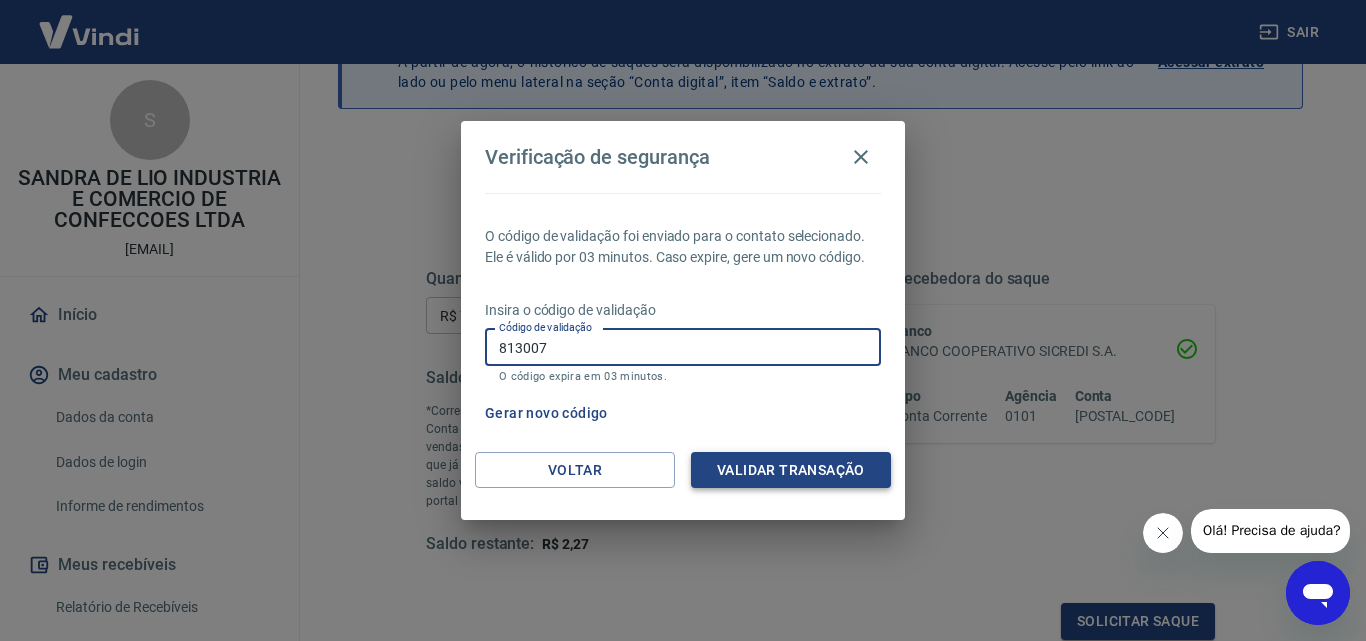 type on "813007" 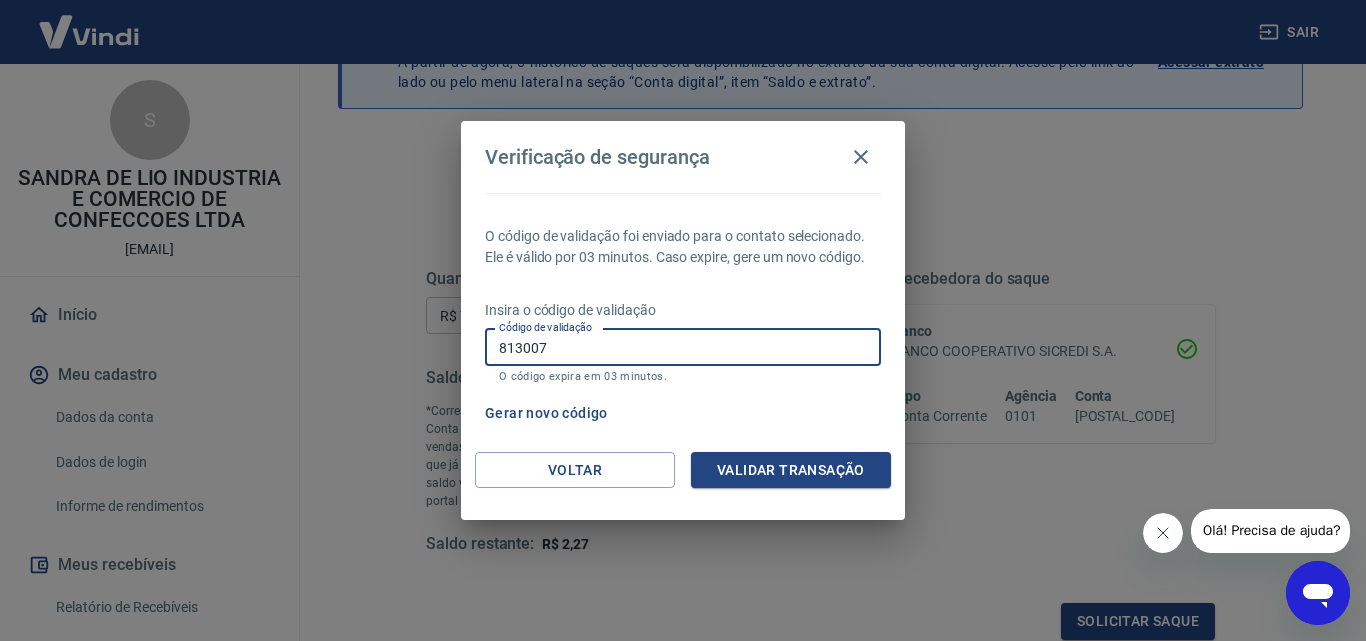 click on "Validar transação" at bounding box center (791, 470) 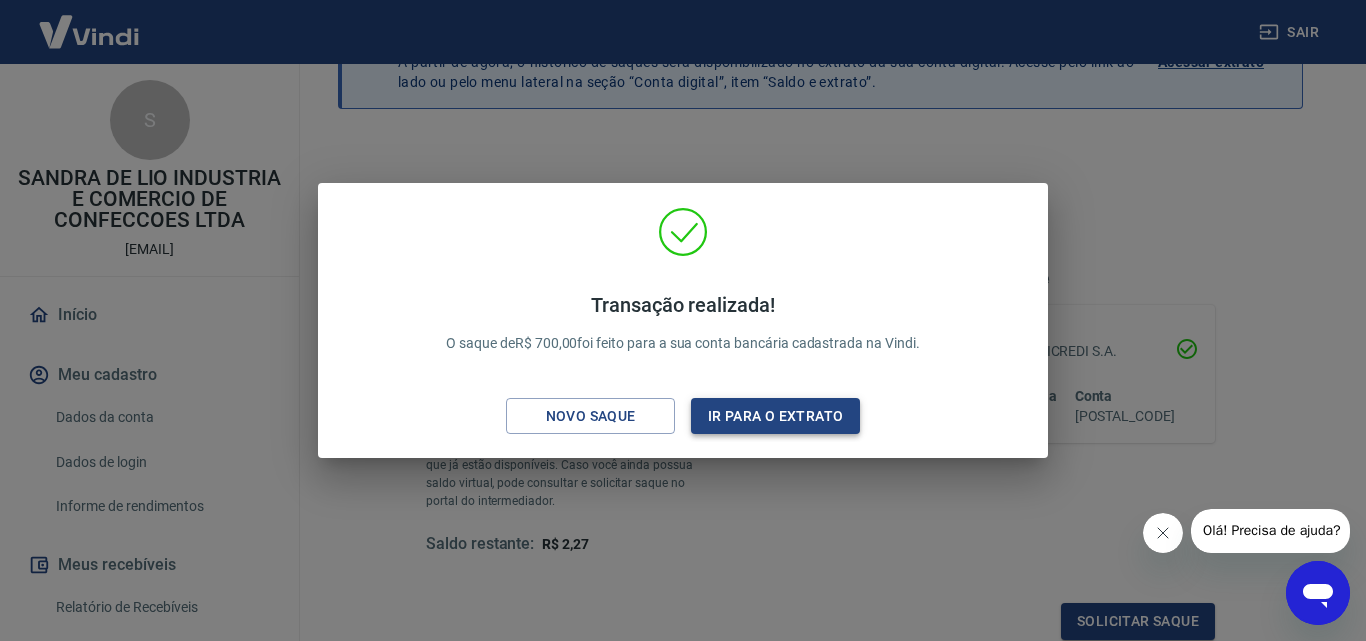 click on "Ir para o extrato" at bounding box center (775, 416) 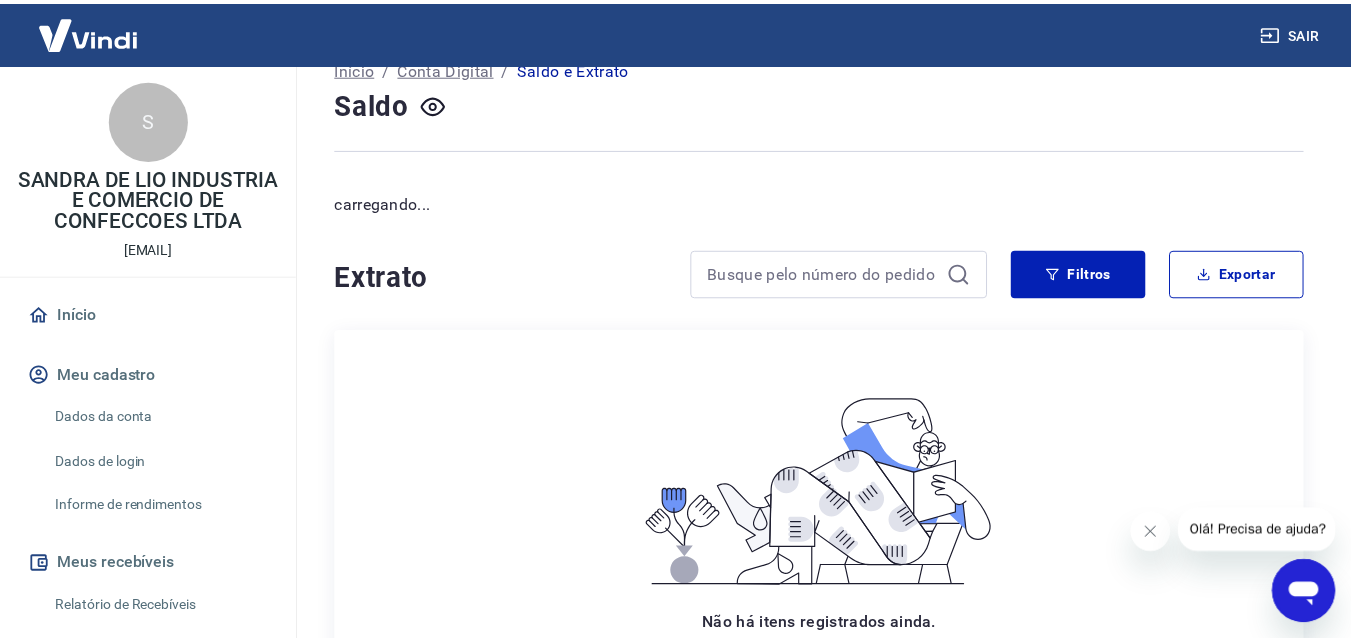 scroll, scrollTop: 0, scrollLeft: 0, axis: both 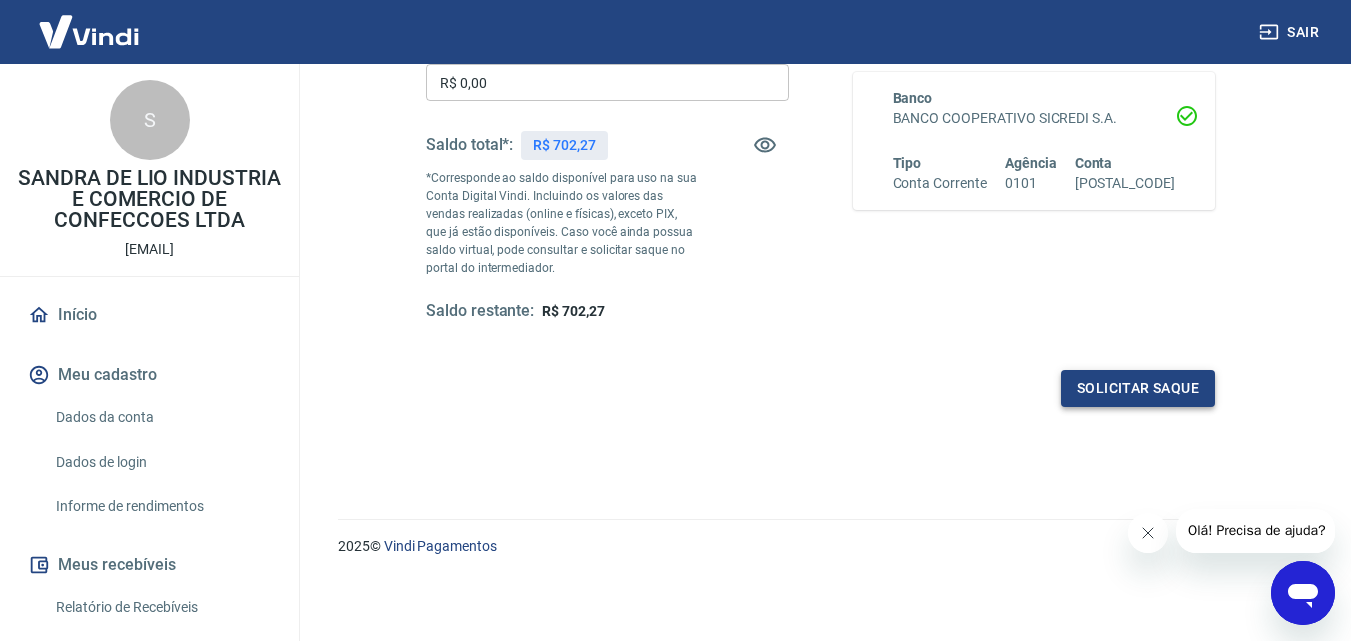 click on "Solicitar saque" at bounding box center (1138, 388) 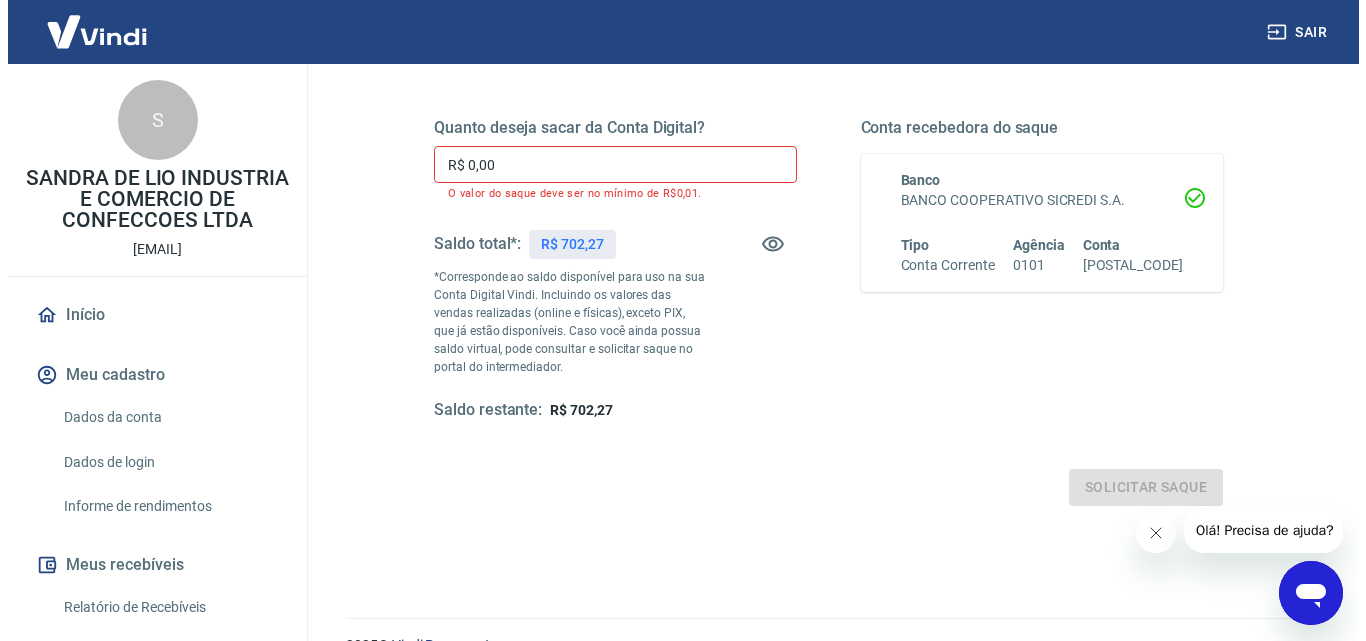 scroll, scrollTop: 166, scrollLeft: 0, axis: vertical 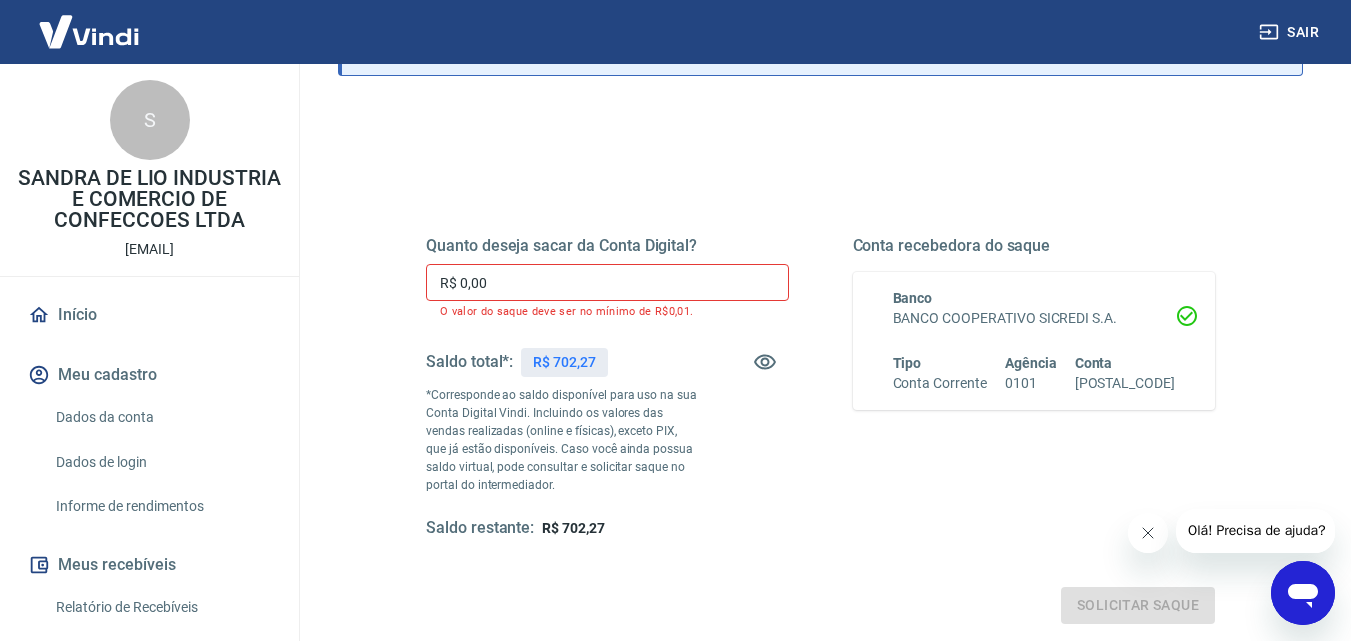 click on "R$ 0,00" at bounding box center [607, 282] 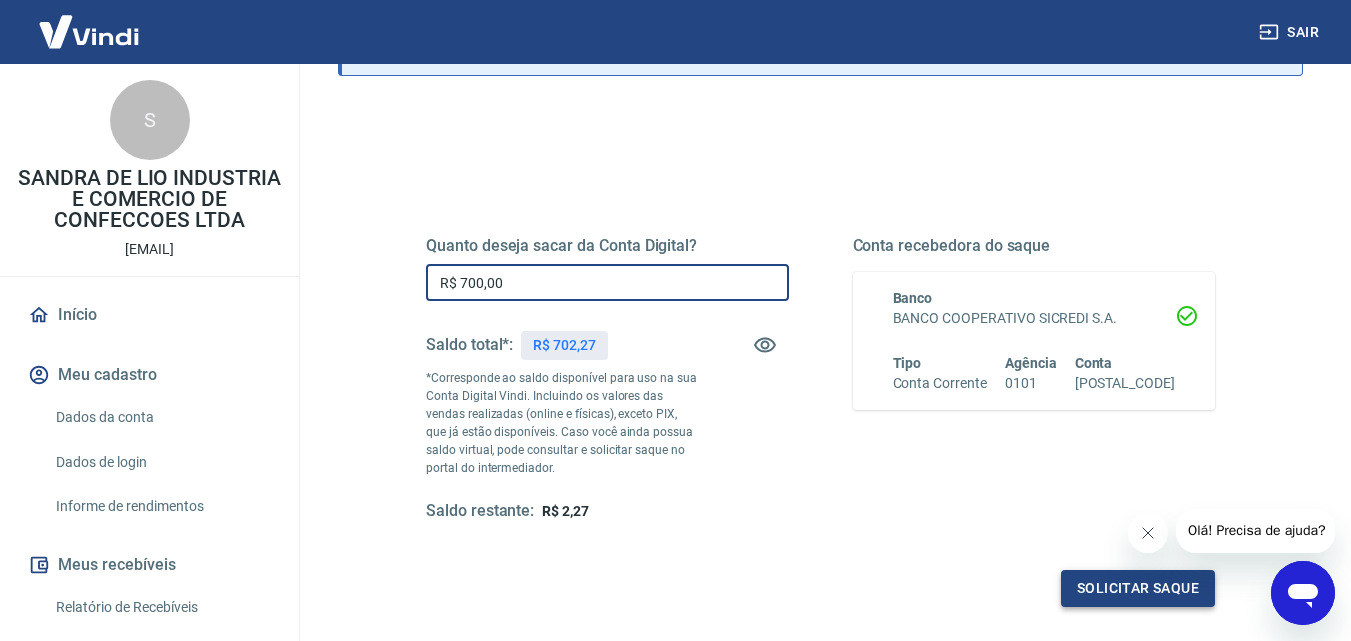 type on "R$ 700,00" 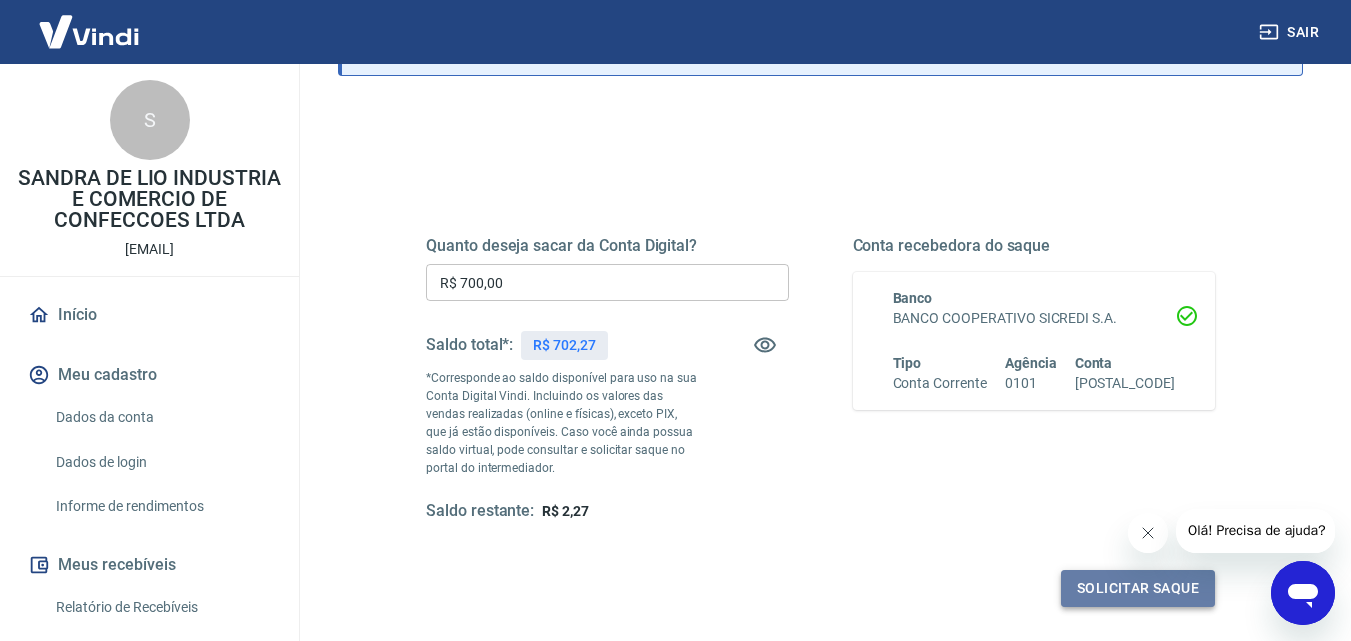 click on "Solicitar saque" at bounding box center (1138, 588) 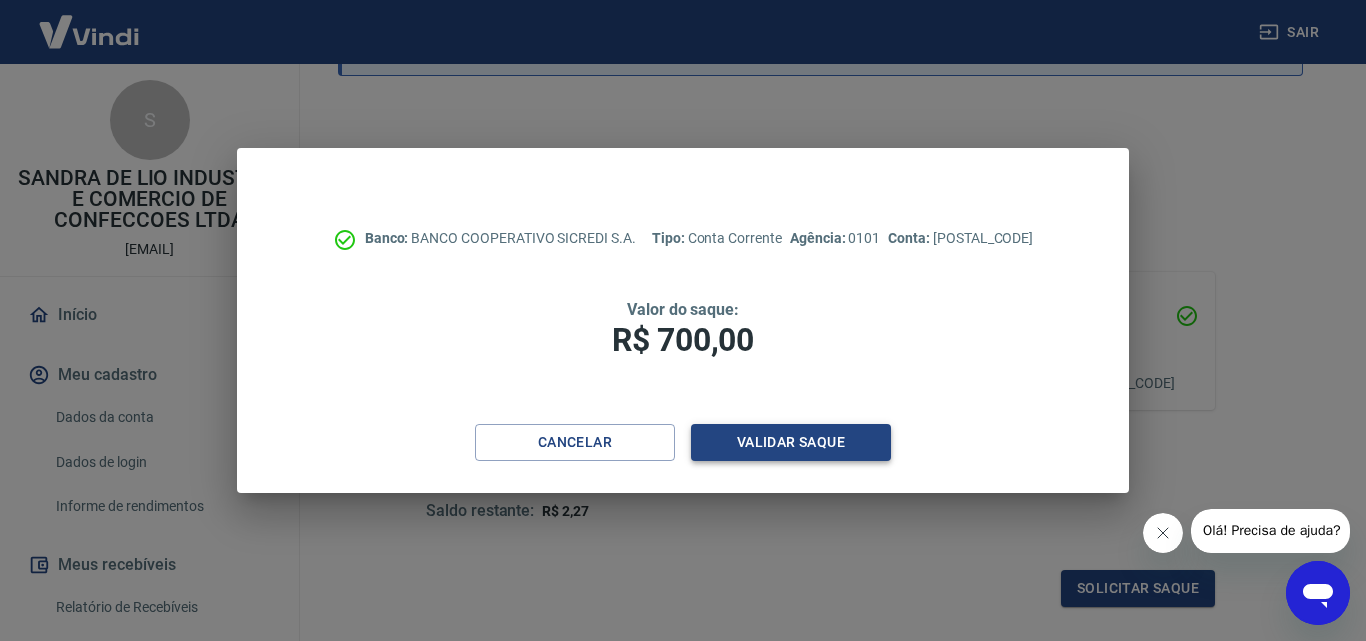 click on "Validar saque" at bounding box center (791, 442) 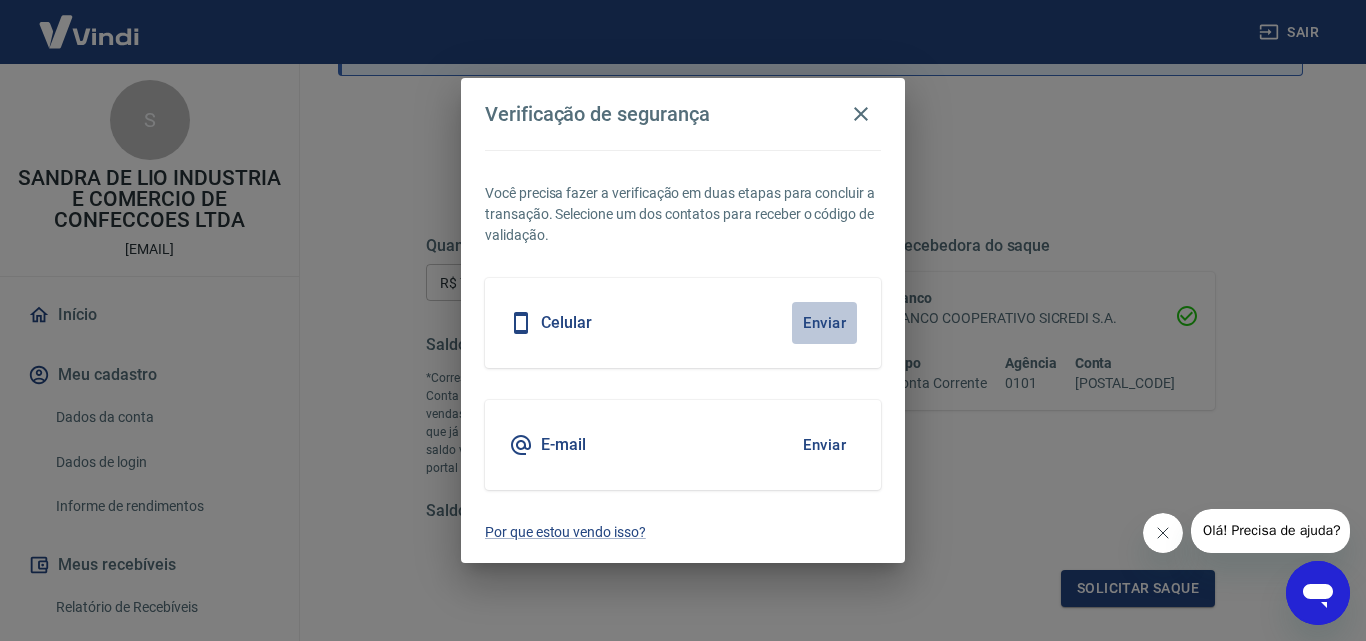 click on "Enviar" at bounding box center [824, 323] 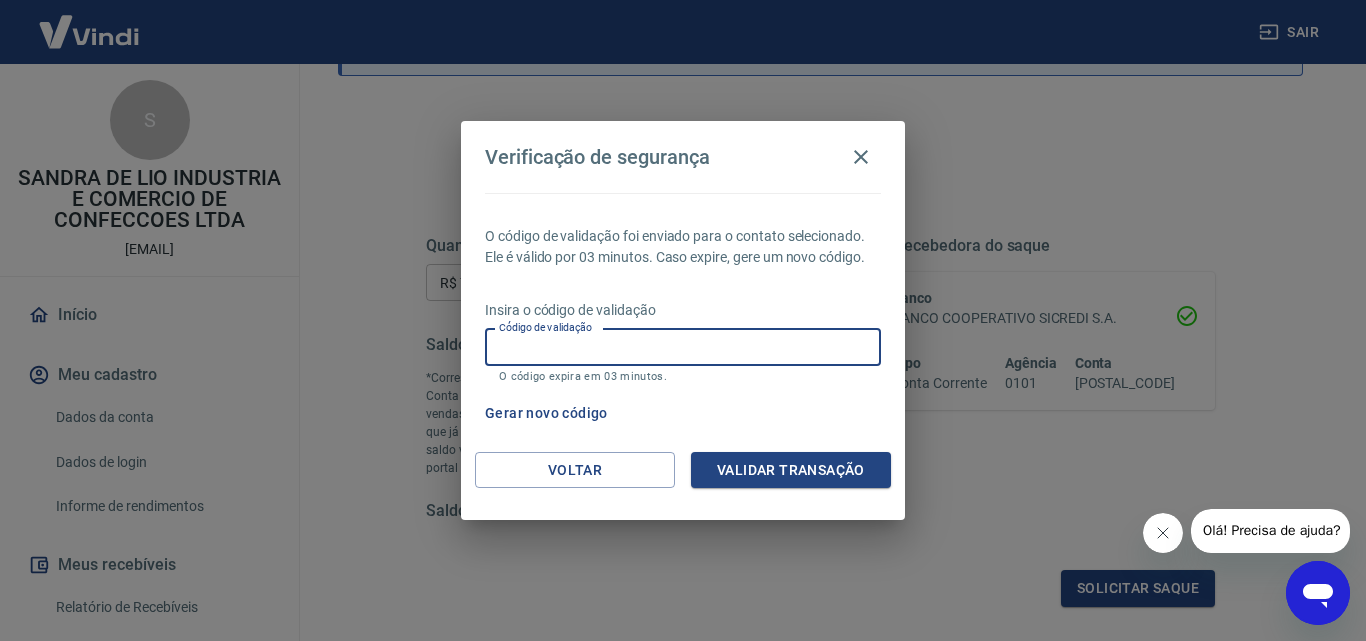 click on "Código de validação" at bounding box center [683, 347] 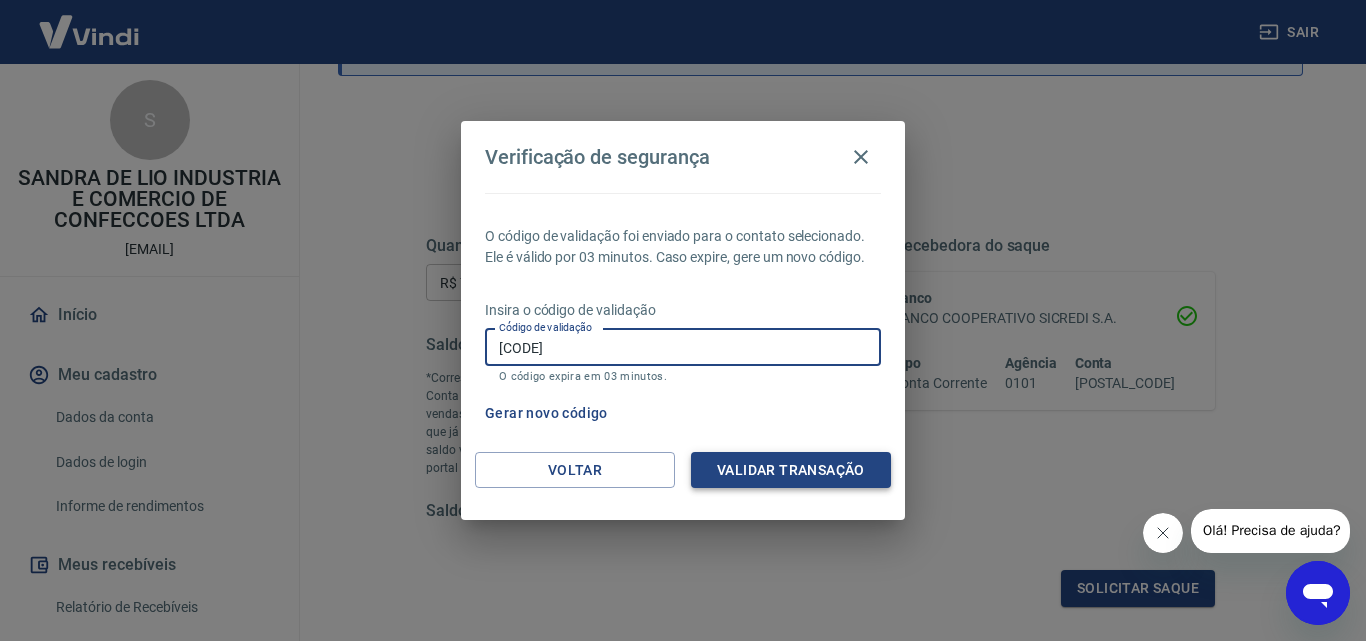 type on "409275" 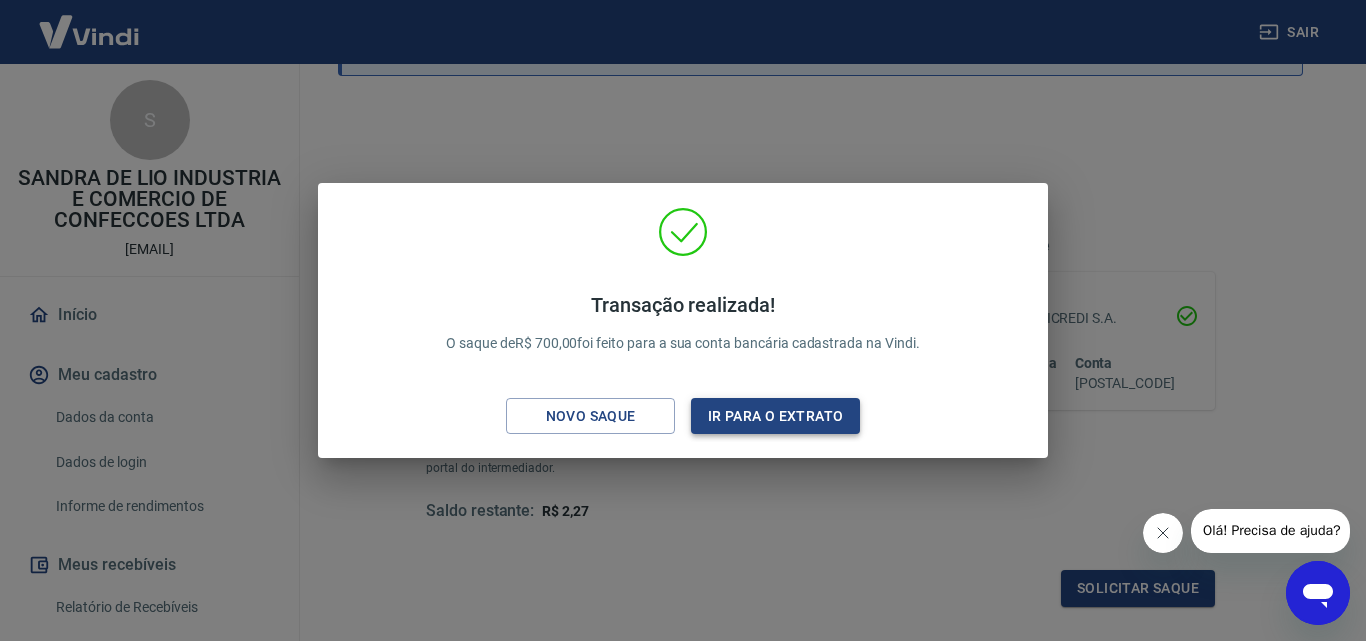 click on "Ir para o extrato" at bounding box center (775, 416) 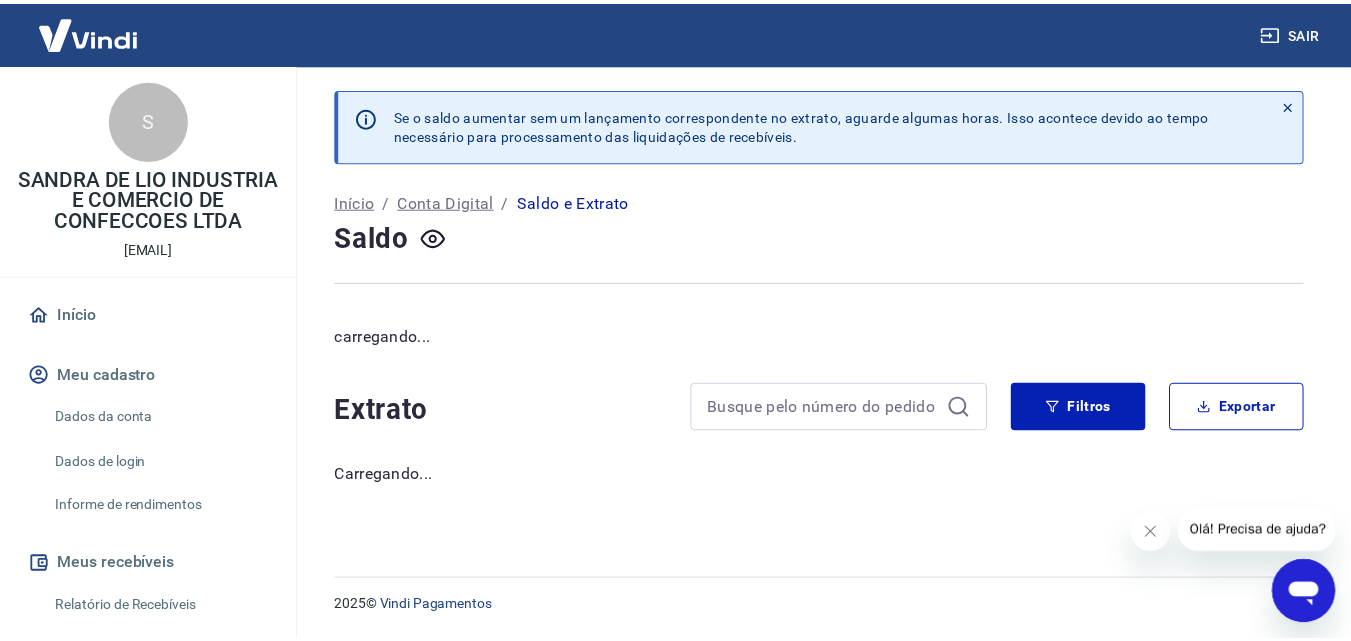 scroll, scrollTop: 0, scrollLeft: 0, axis: both 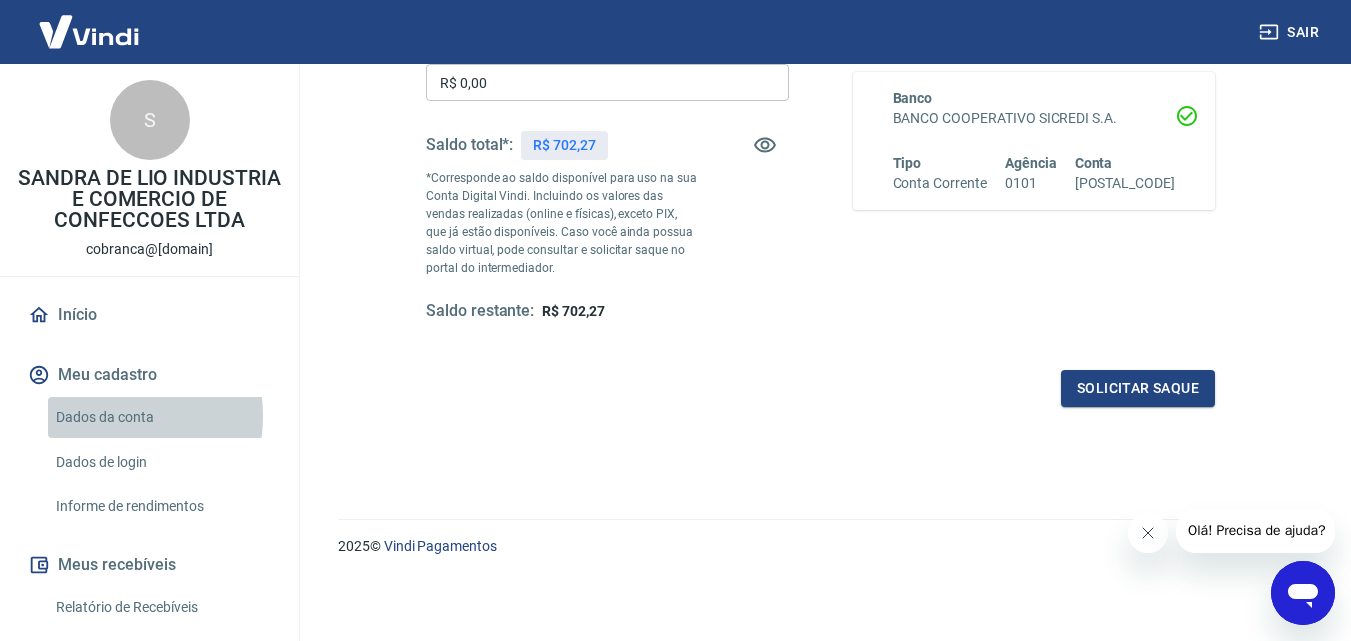 click on "Dados da conta" at bounding box center [161, 417] 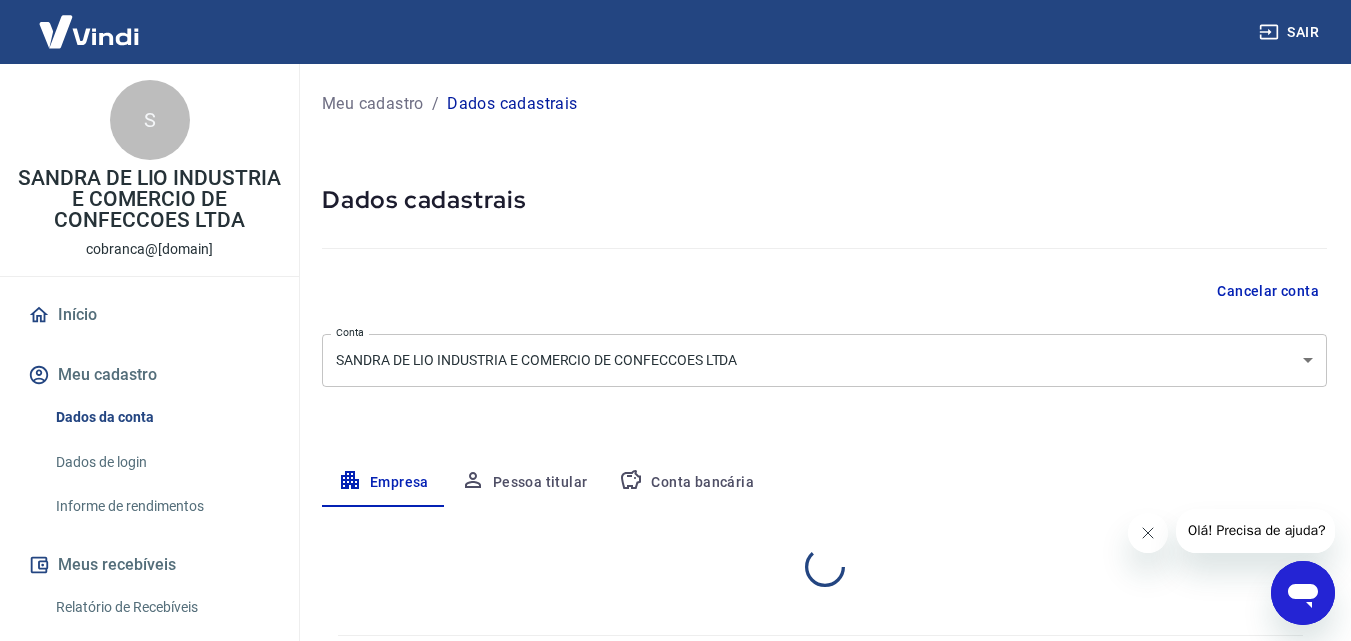 select on "RS" 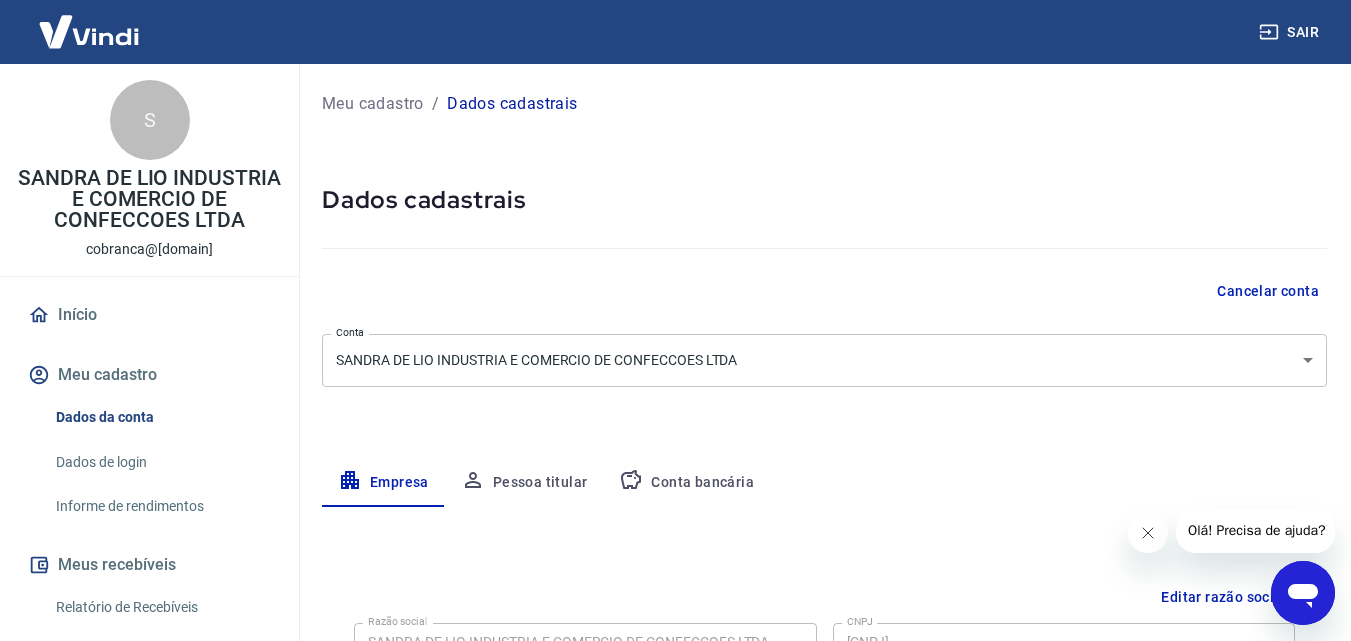 click on "Sair S [LAST_NAME] [LAST_NAME] [COMPANY_NAME] cobranca@[domain] Início Meu cadastro Dados da conta Dados de login Informe de rendimentos Meus recebíveis Relatório de Recebíveis Recebíveis Futuros Online Contratos com credores Disponibilização de agenda Conta Digital Saldo e Extrato Saque Segurança Fale conosco Meu cadastro / Dados cadastrais Dados cadastrais Cancelar conta Conta [COMPANY_NAME] [object Object] Conta Empresa Pessoa titular Conta bancária Editar razão social Razão social [COMPANY_NAME] Razão social CNPJ [CNPJ] CNPJ Endereço da empresa Editar endereço CEP [POSTAL_CODE] CEP Rua [STREET] Rua Número [NUMBER] Número Complemento Complemento Bairro [NEIGHBORHOOD] Bairro Cidade [CITY] Cidade Estado [STATE]" at bounding box center (675, 320) 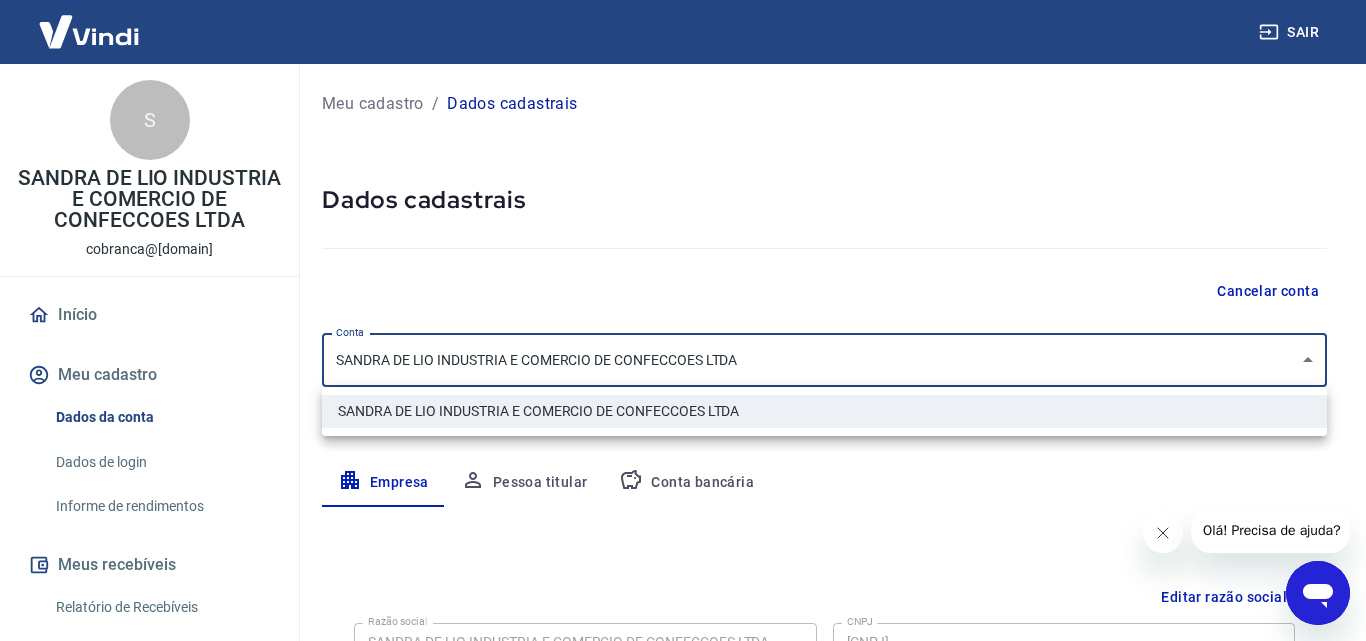 click at bounding box center (683, 320) 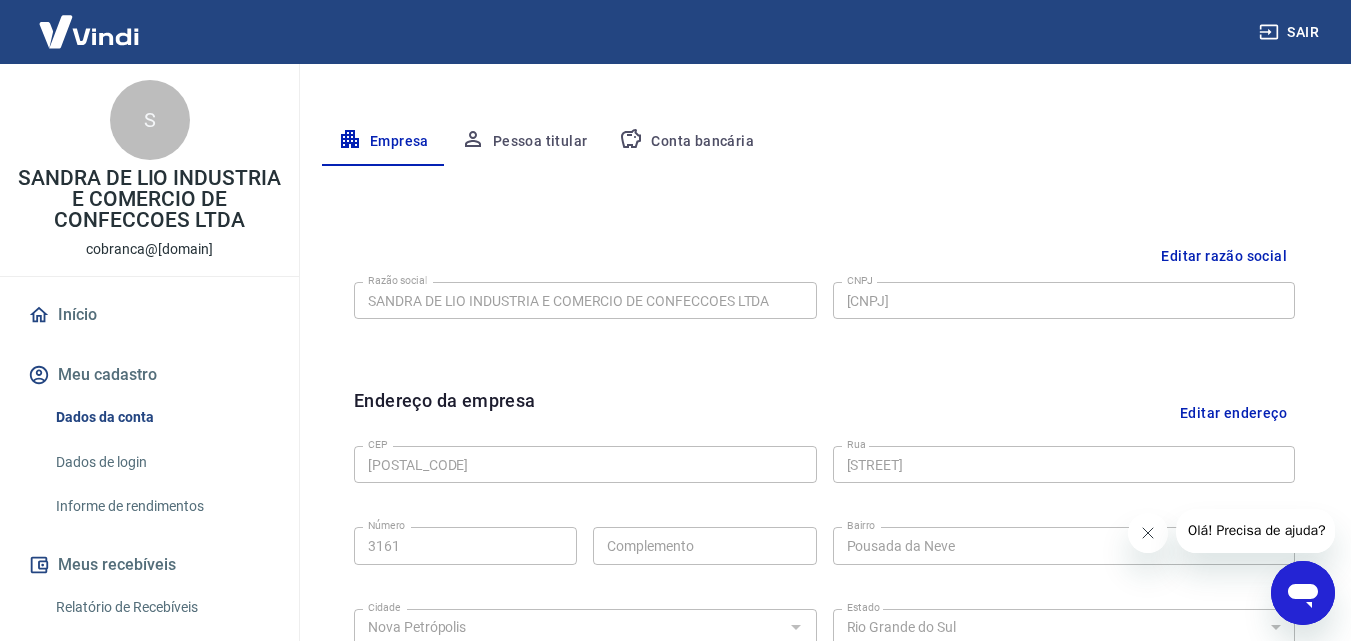 scroll, scrollTop: 301, scrollLeft: 0, axis: vertical 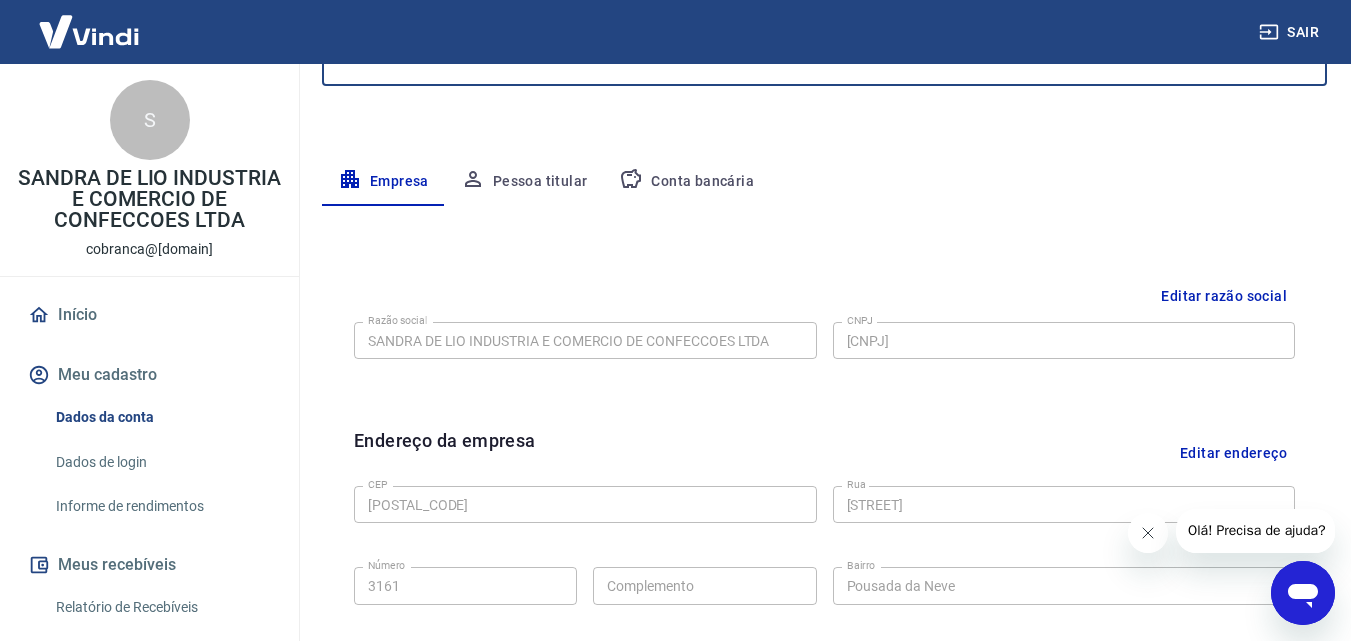 click on "Conta bancária" at bounding box center [686, 182] 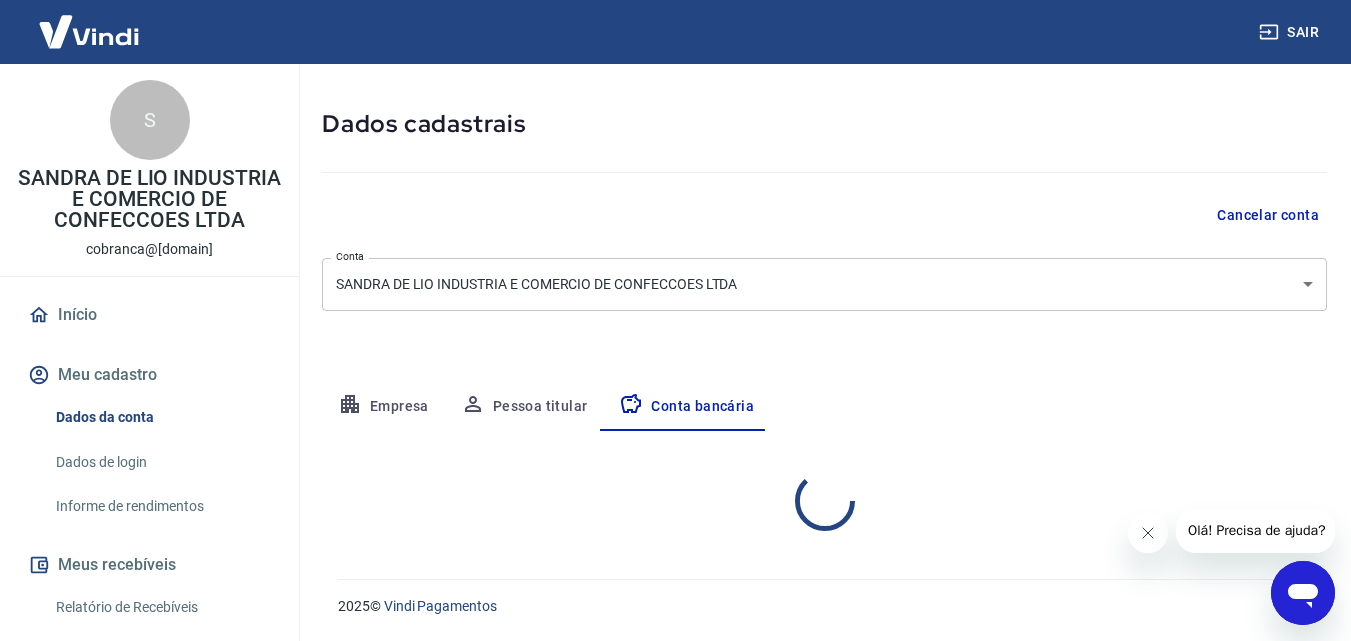 select on "1" 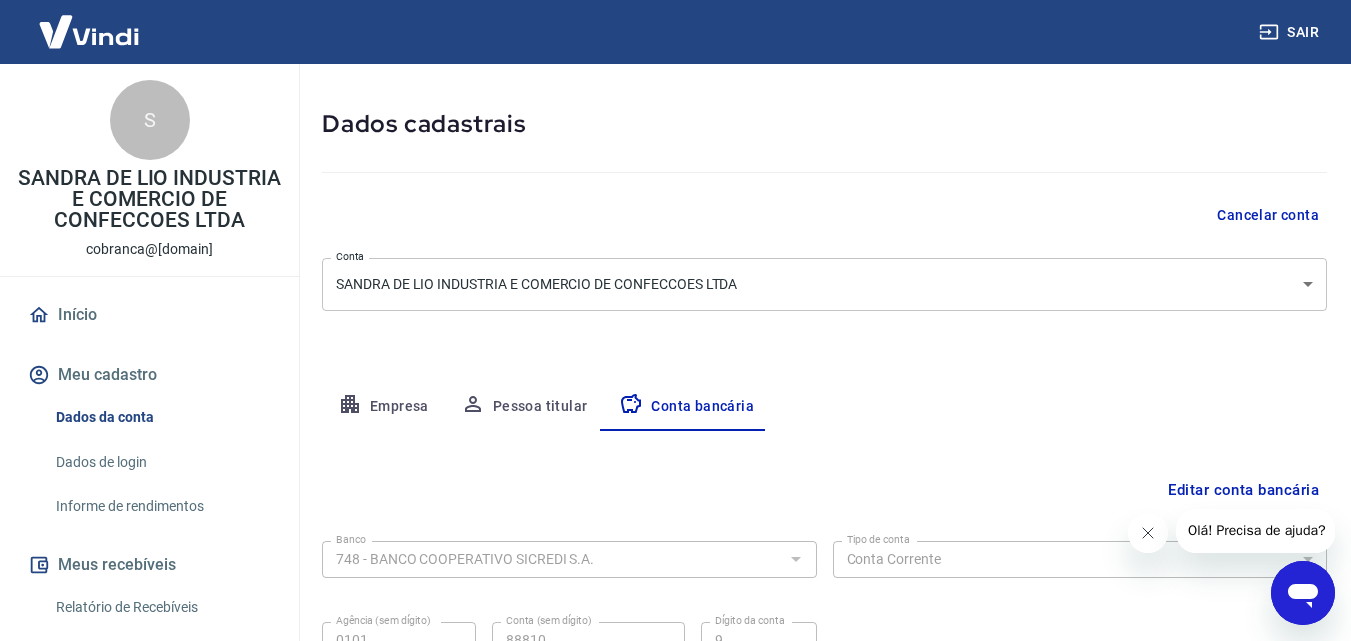 scroll, scrollTop: 270, scrollLeft: 0, axis: vertical 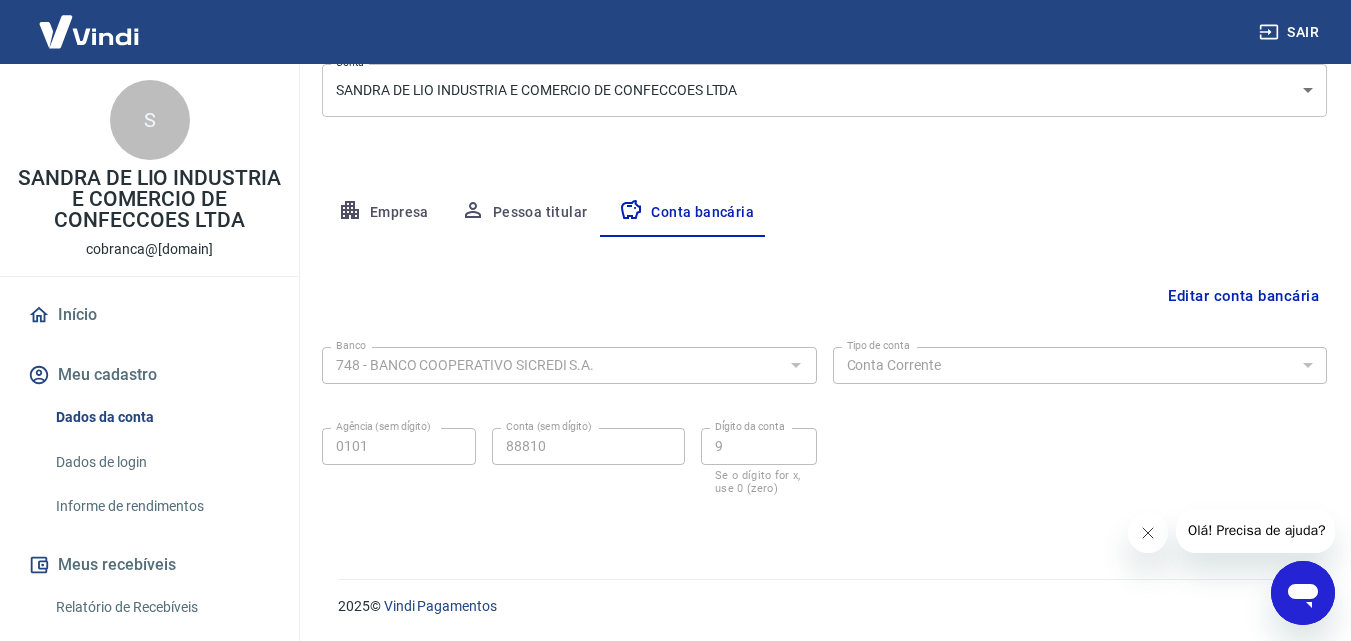 click at bounding box center (795, 365) 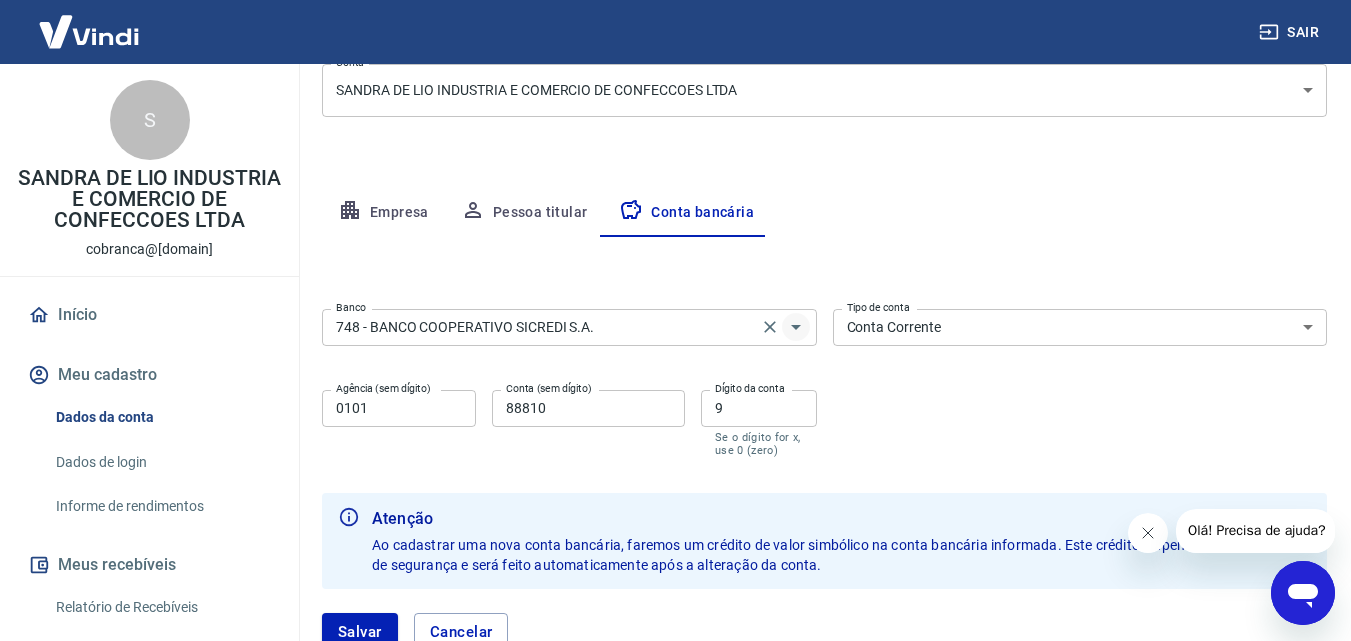 click 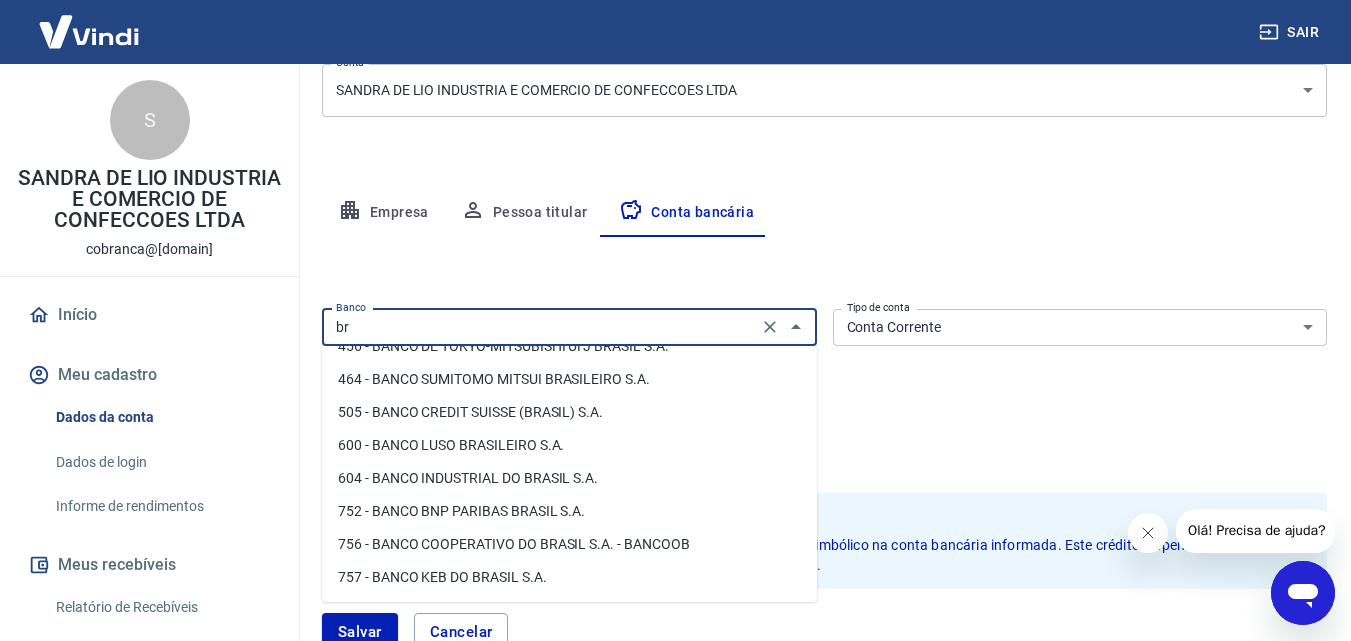 scroll, scrollTop: 0, scrollLeft: 0, axis: both 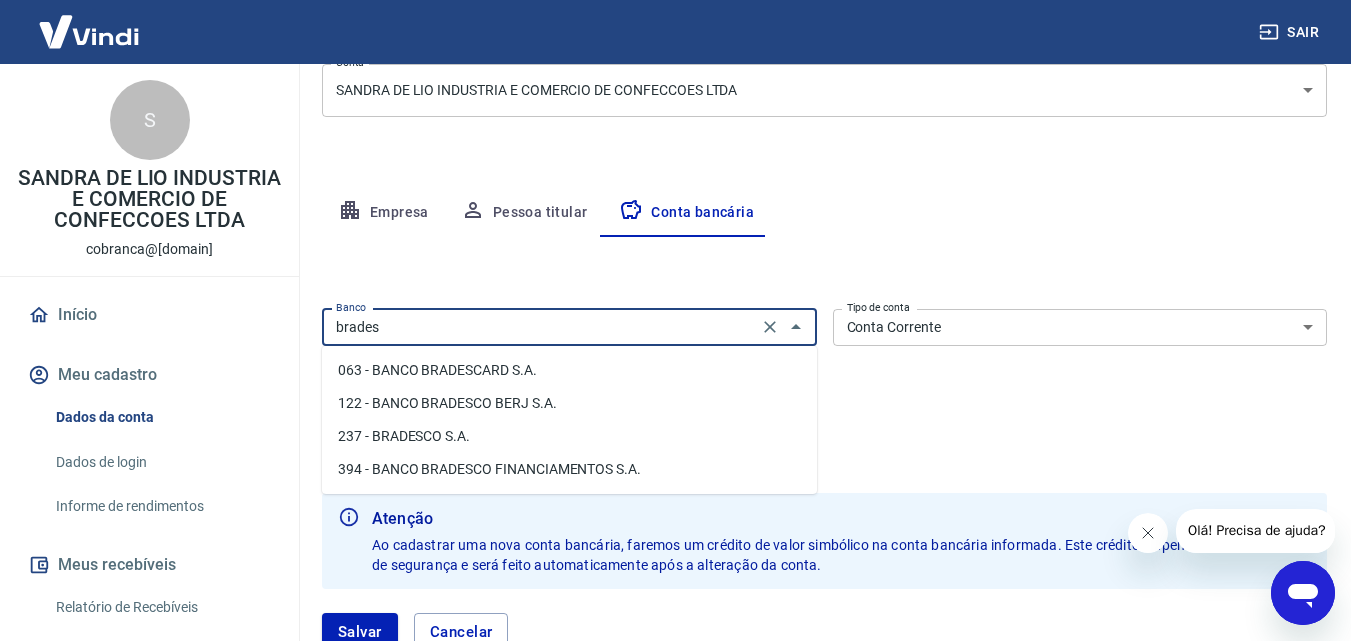 click on "237 - BRADESCO S.A." at bounding box center [569, 436] 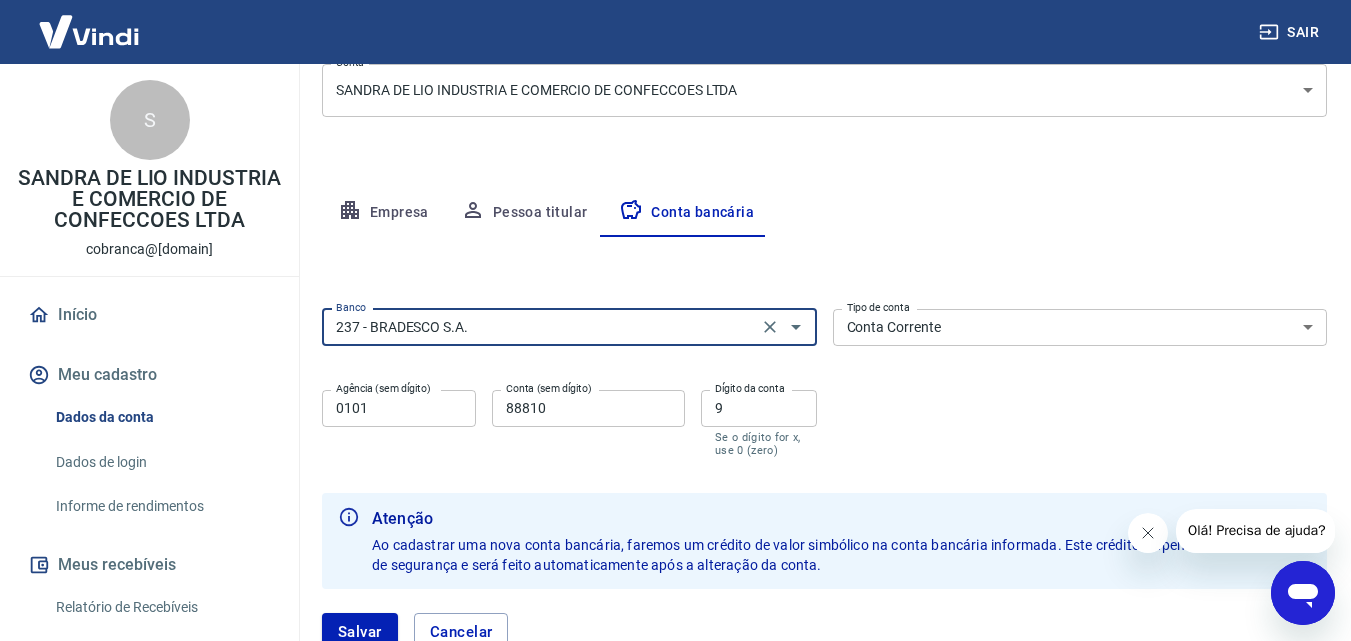 type on "237 - BRADESCO S.A." 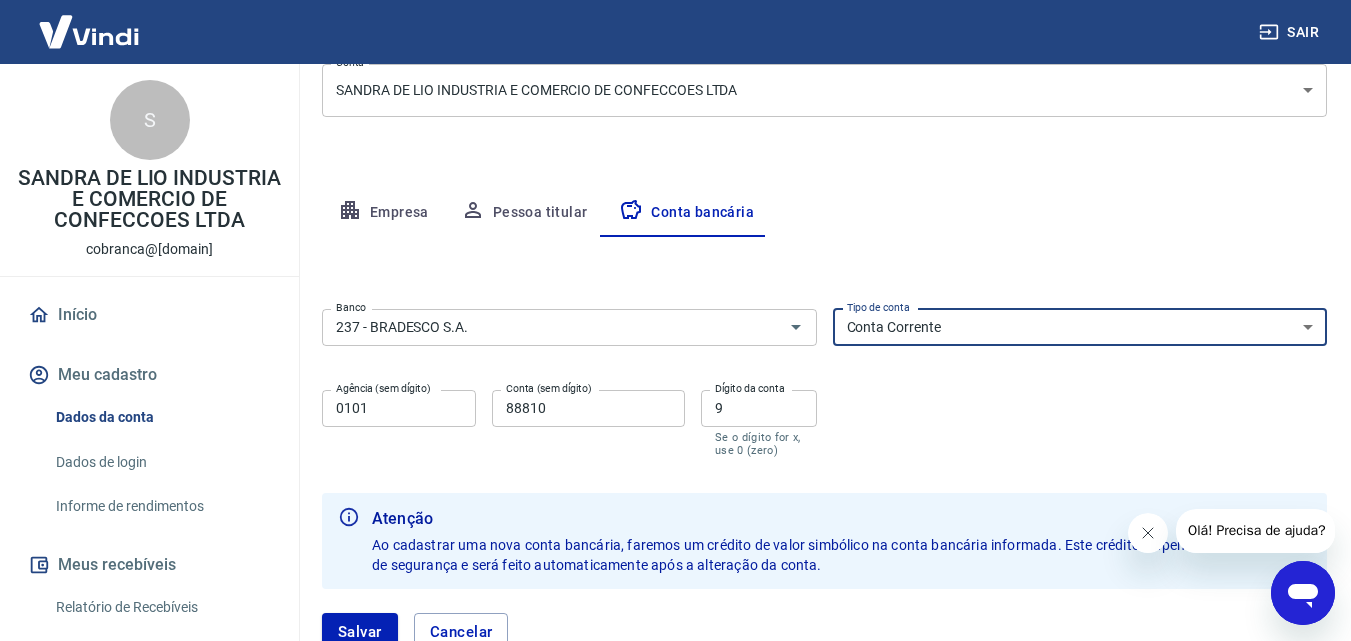 click on "Conta Corrente Conta Poupança" at bounding box center (1080, 327) 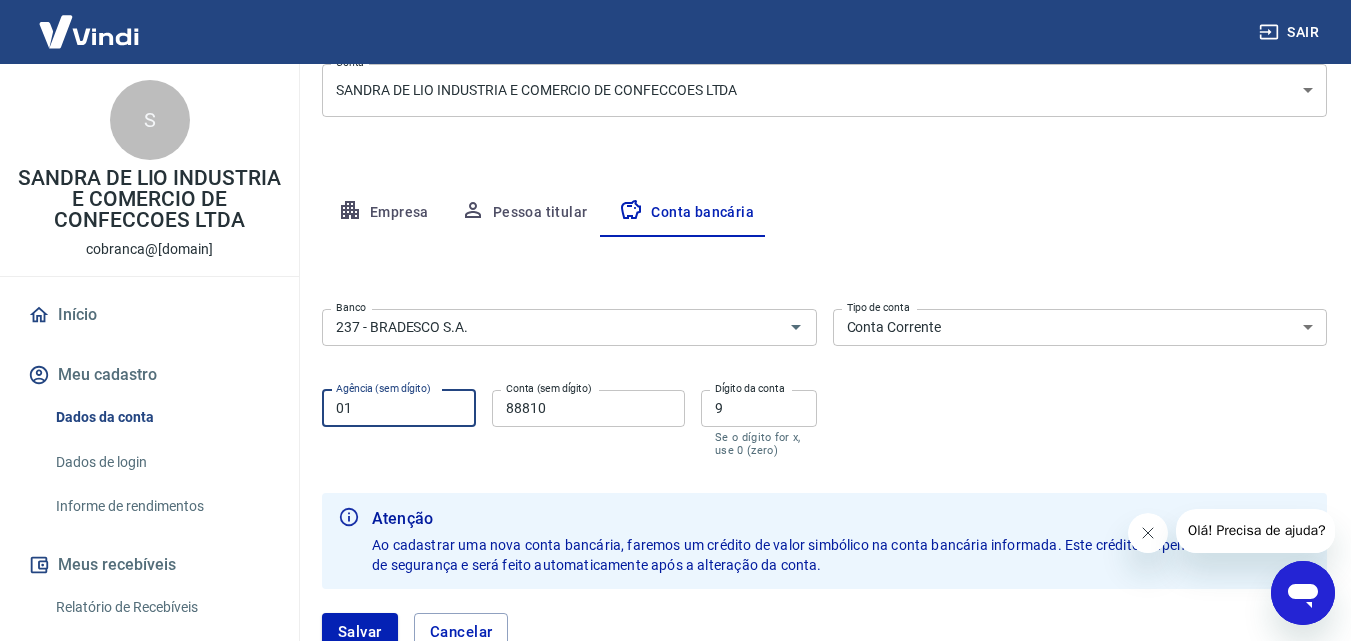 type on "0" 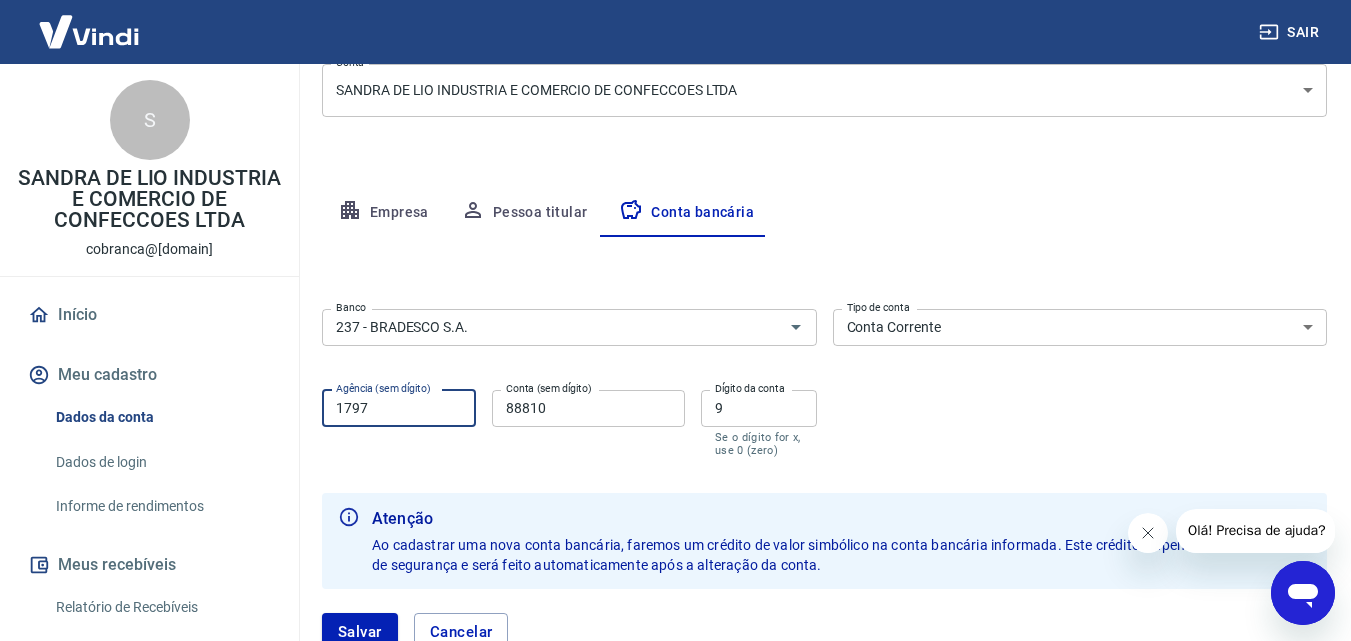 type on "1797" 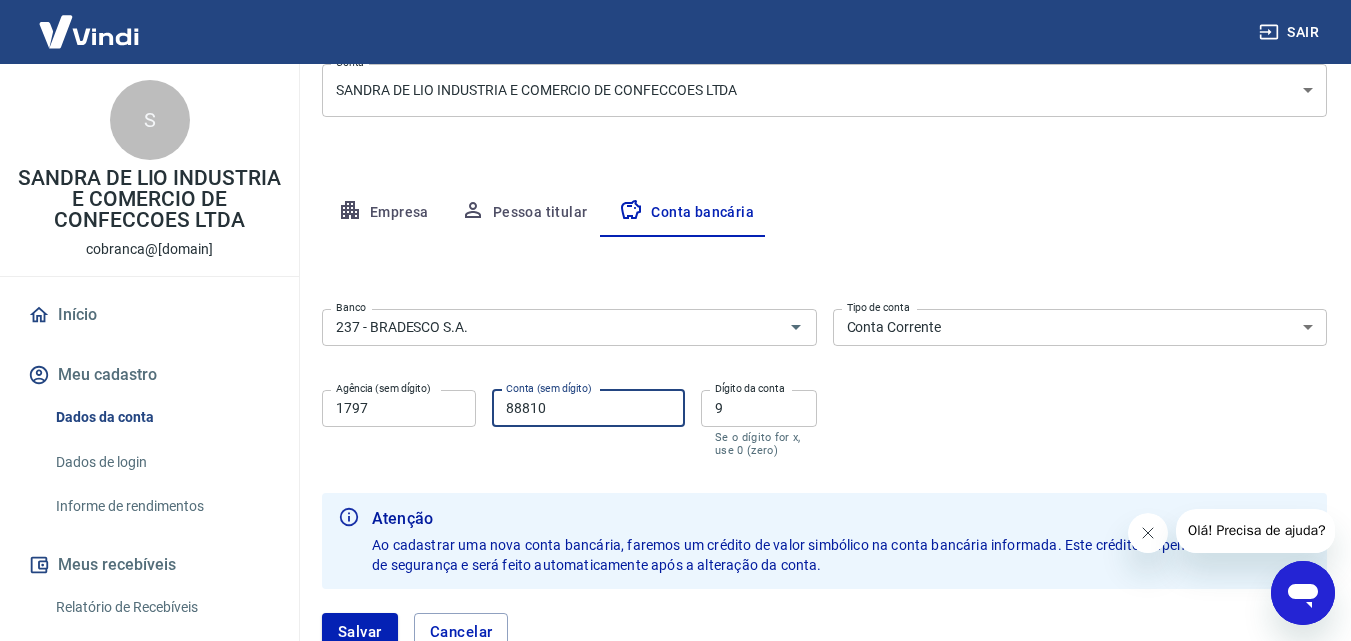 click on "88810" at bounding box center (588, 408) 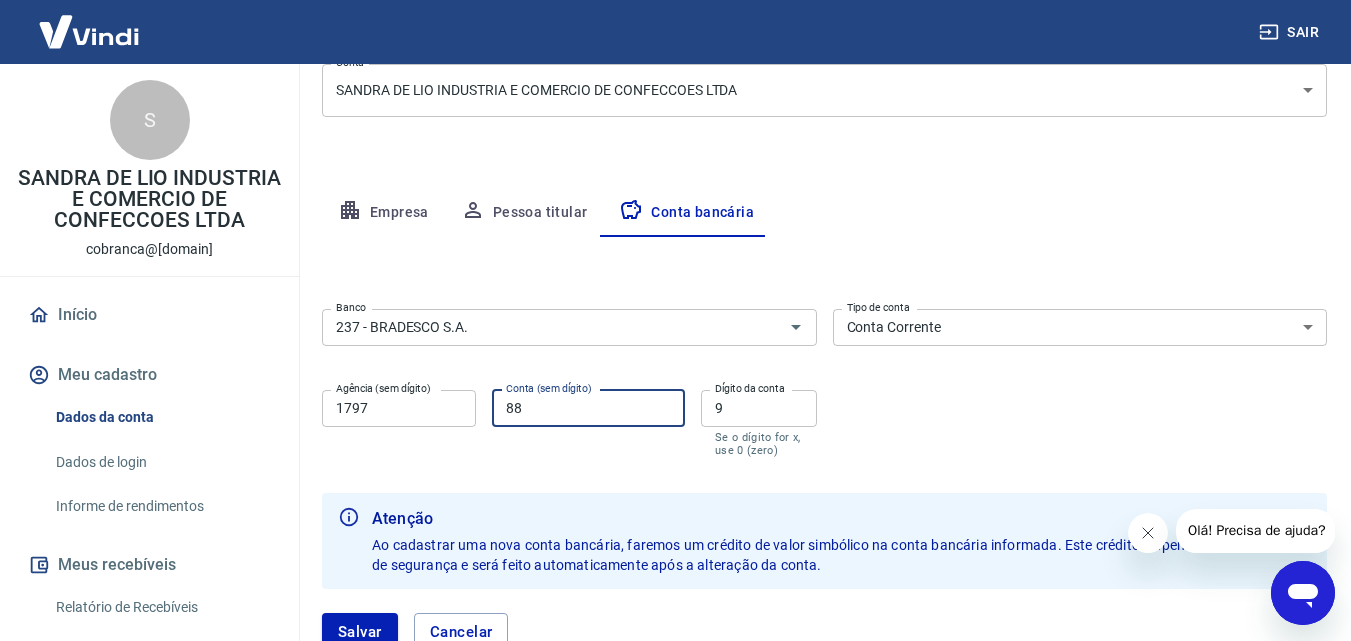 type on "8" 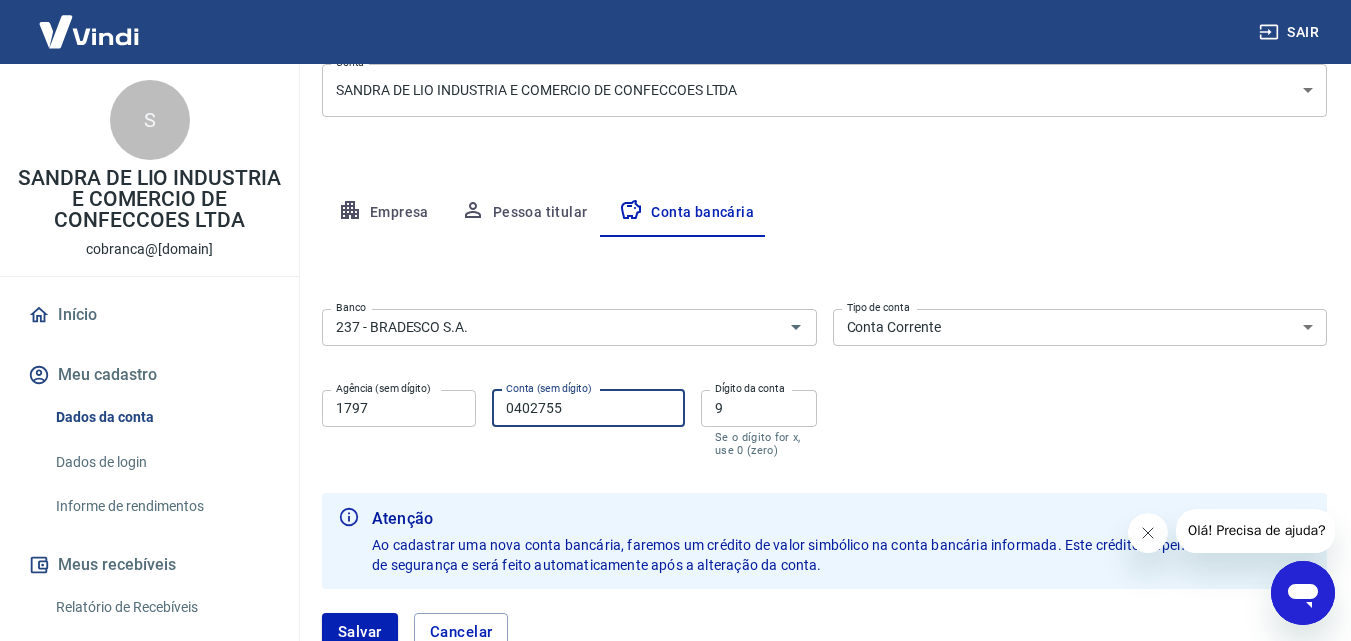 type on "0402755" 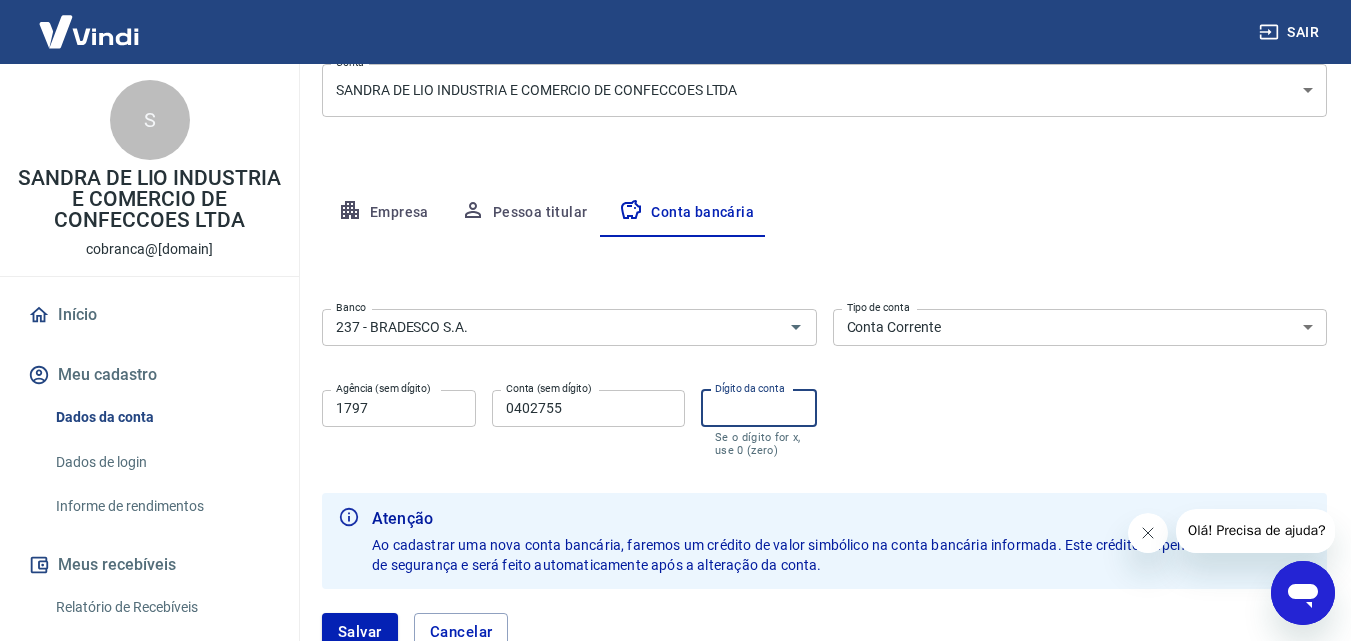 type on "9" 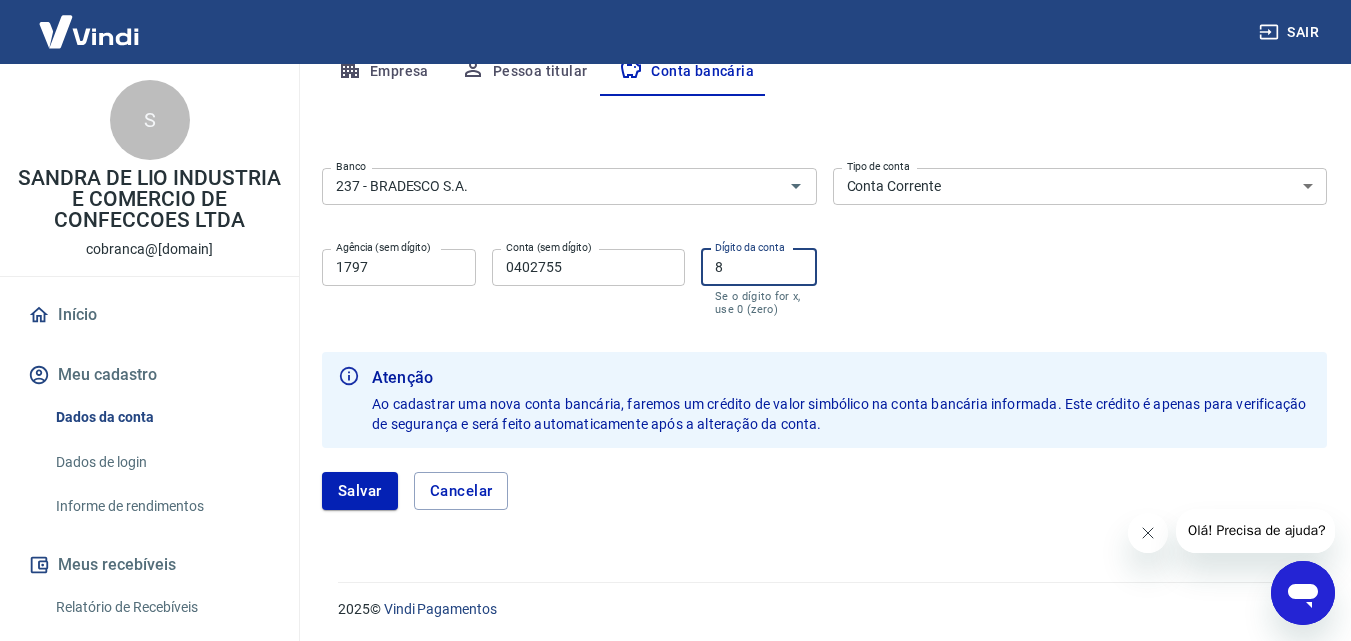 scroll, scrollTop: 414, scrollLeft: 0, axis: vertical 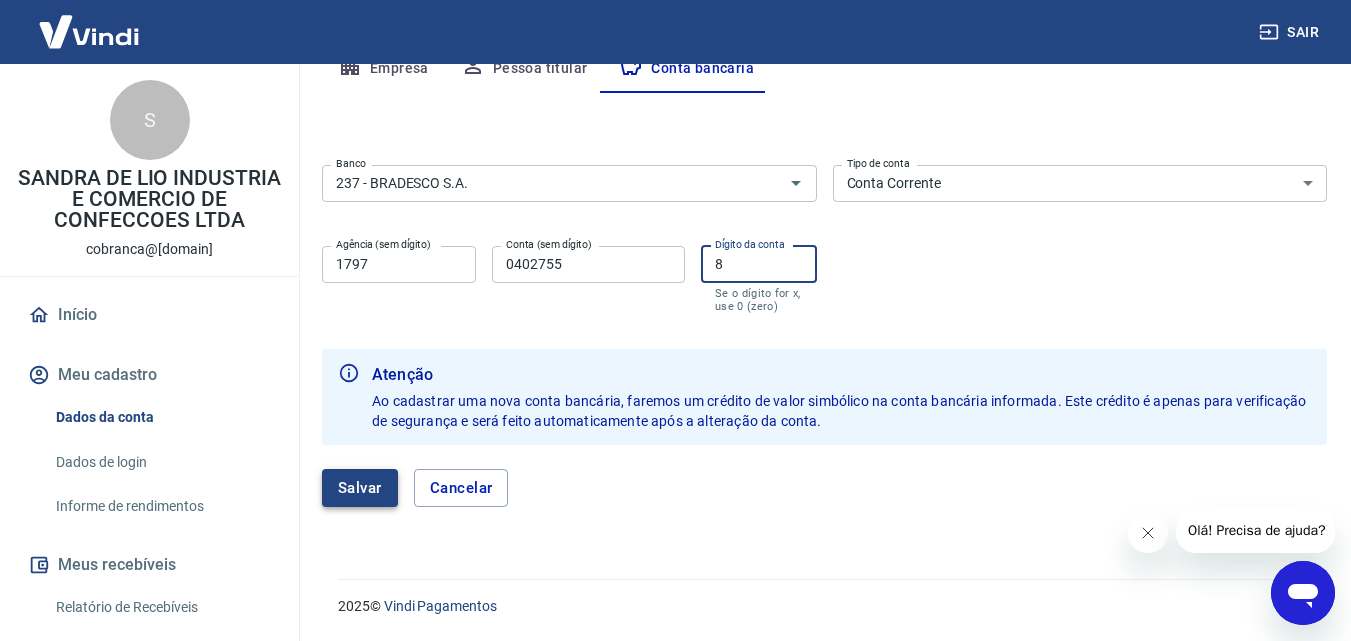 type on "8" 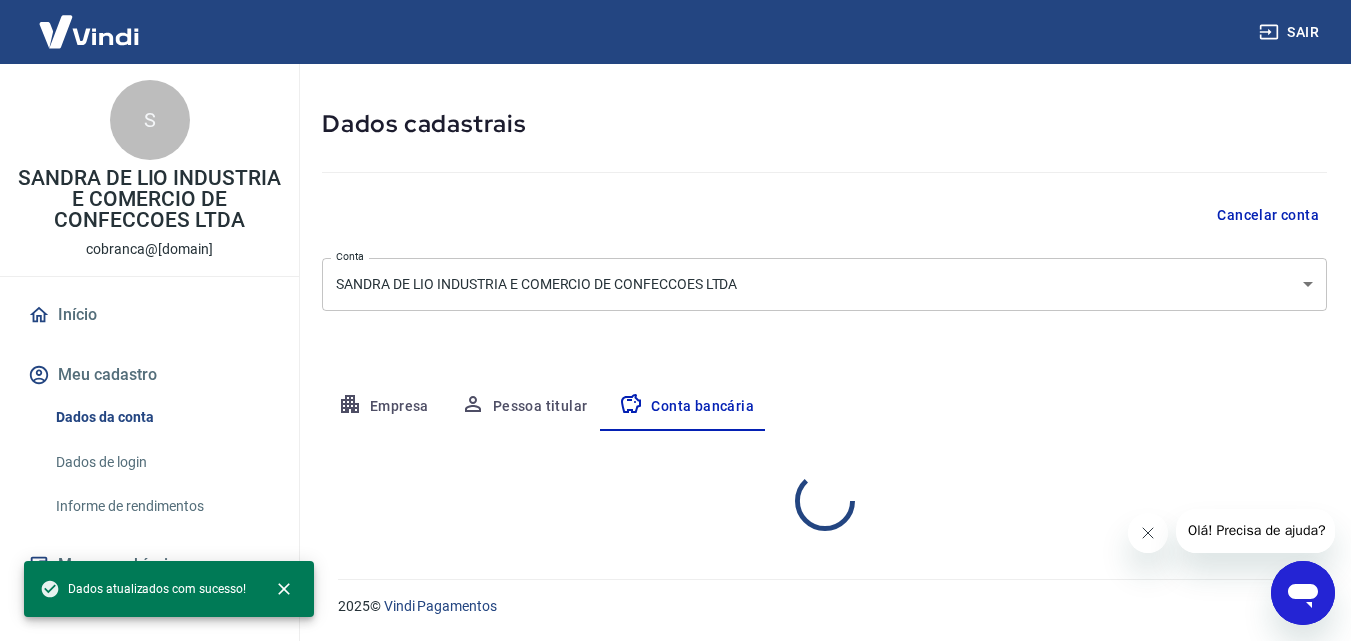 scroll, scrollTop: 270, scrollLeft: 0, axis: vertical 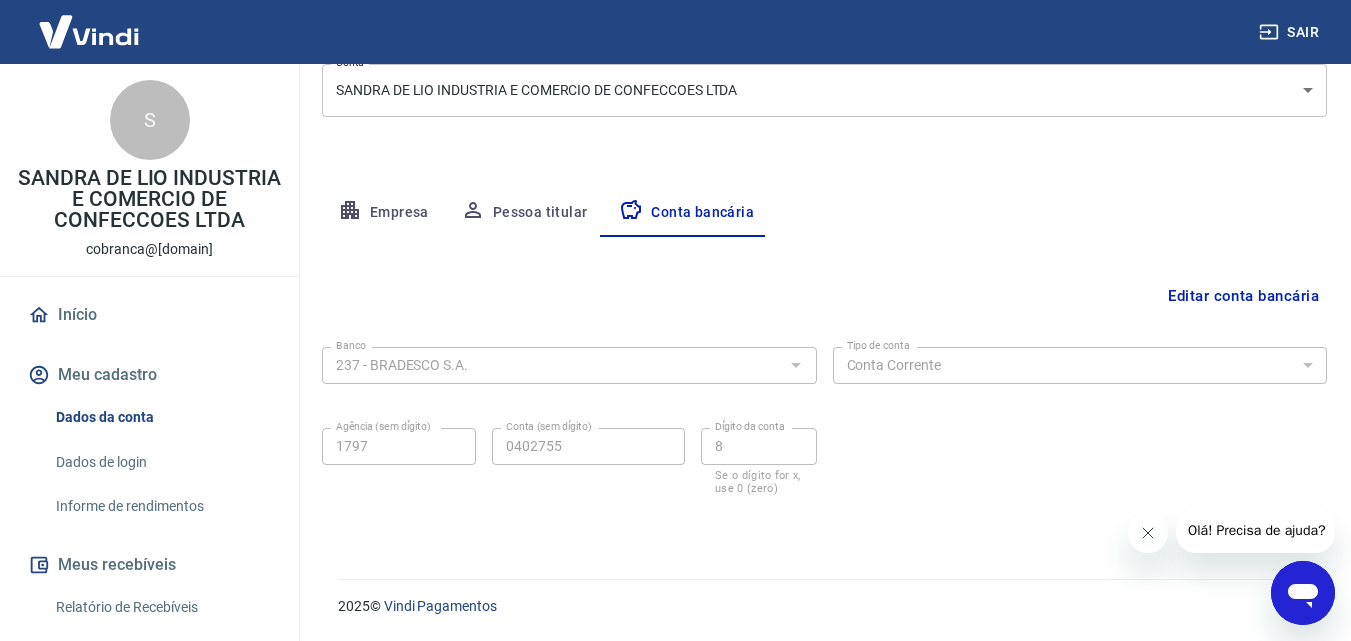 click on "Início" at bounding box center (149, 315) 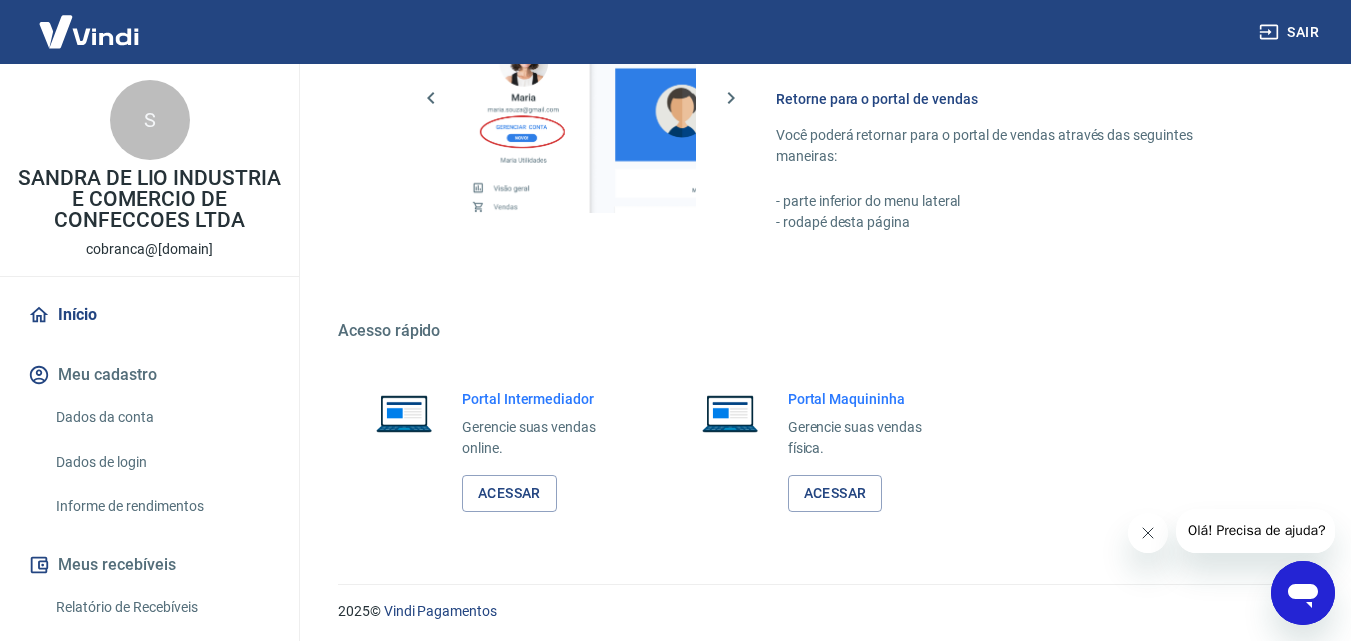 scroll, scrollTop: 1148, scrollLeft: 0, axis: vertical 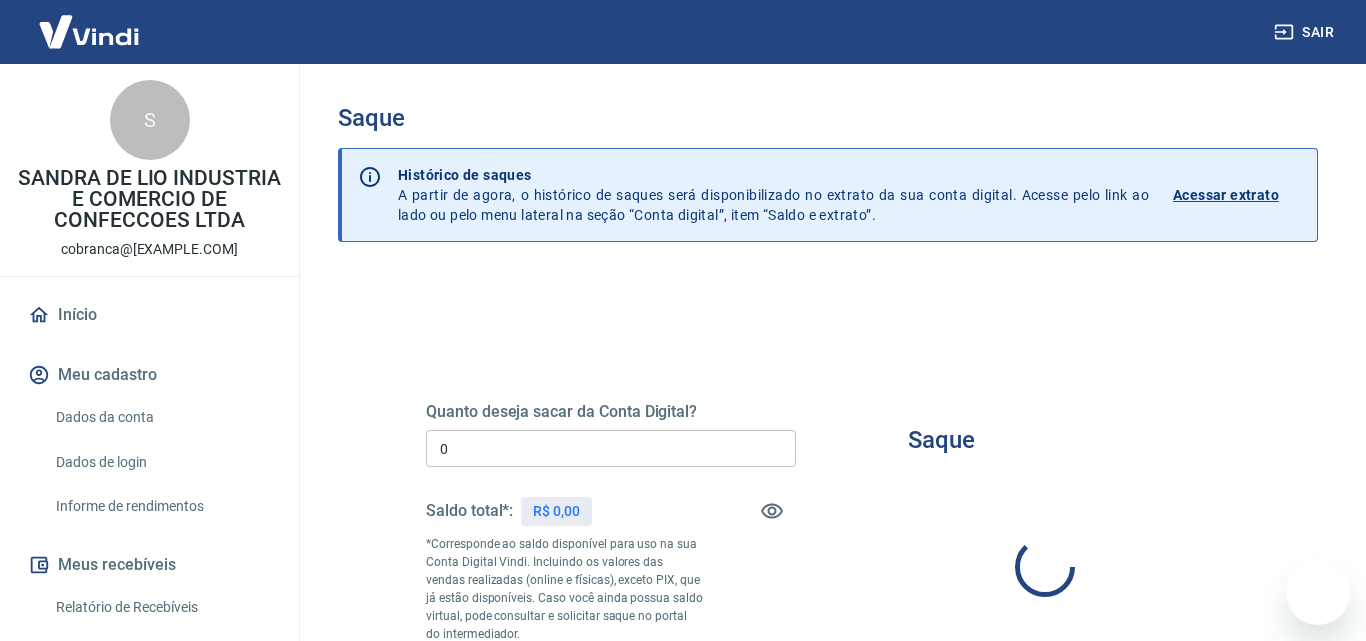 type on "R$ 0,00" 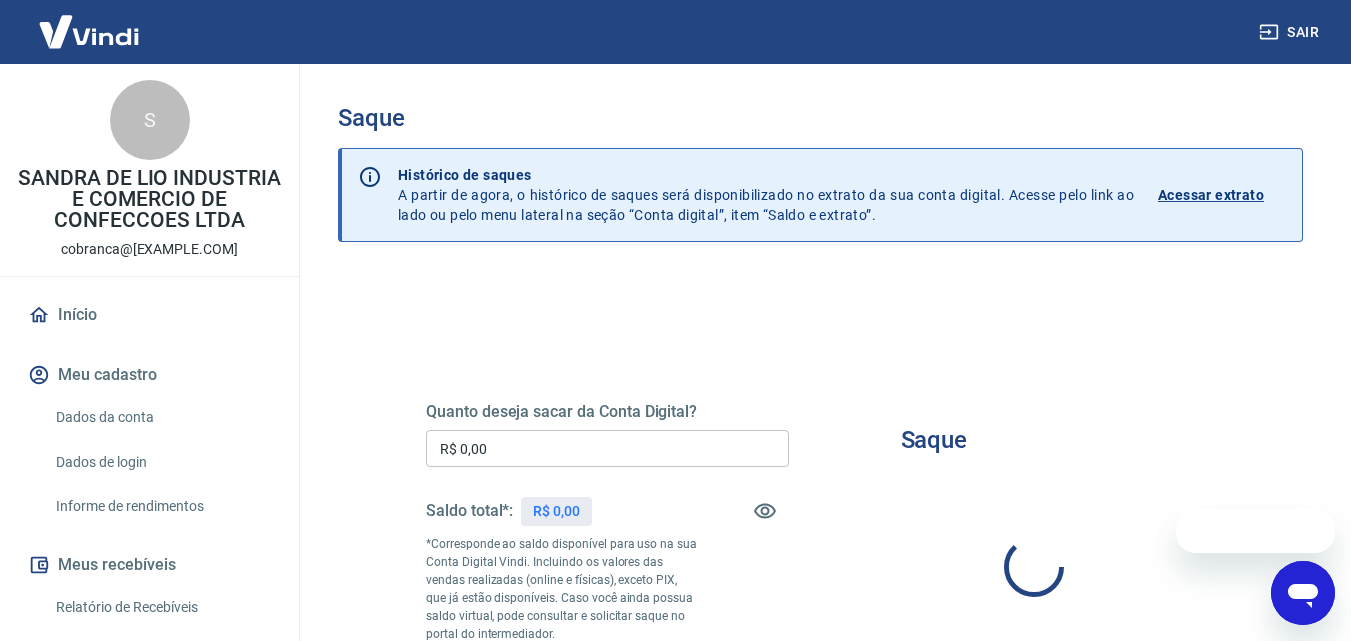 scroll, scrollTop: 0, scrollLeft: 0, axis: both 